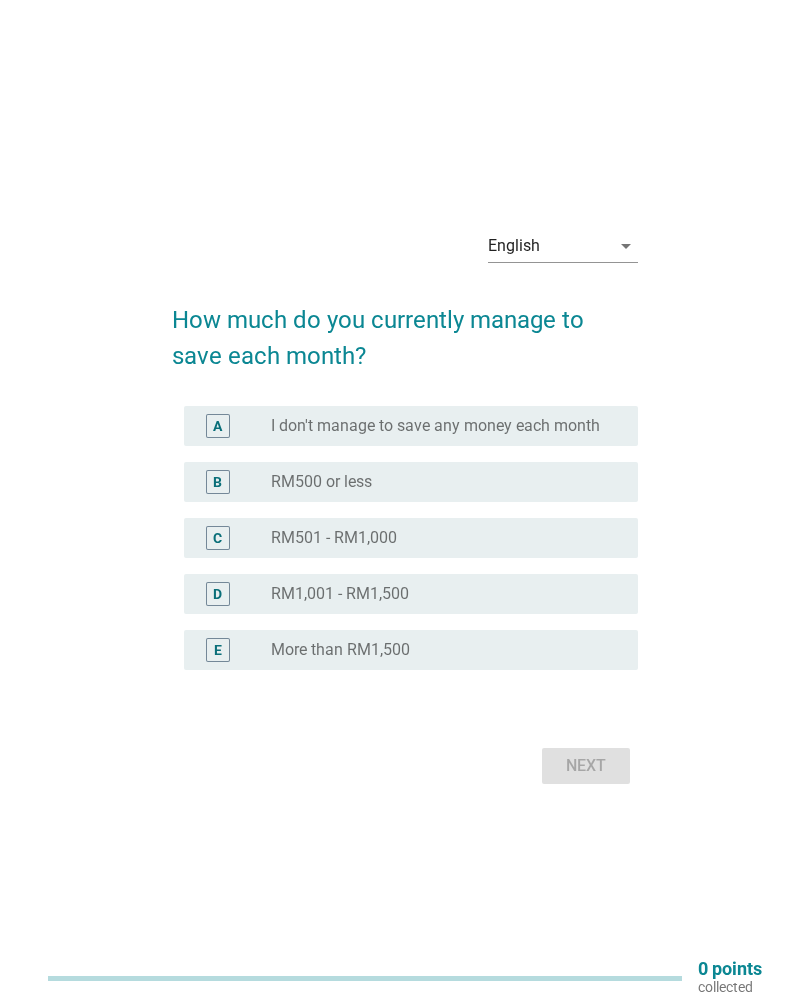 scroll, scrollTop: 0, scrollLeft: 0, axis: both 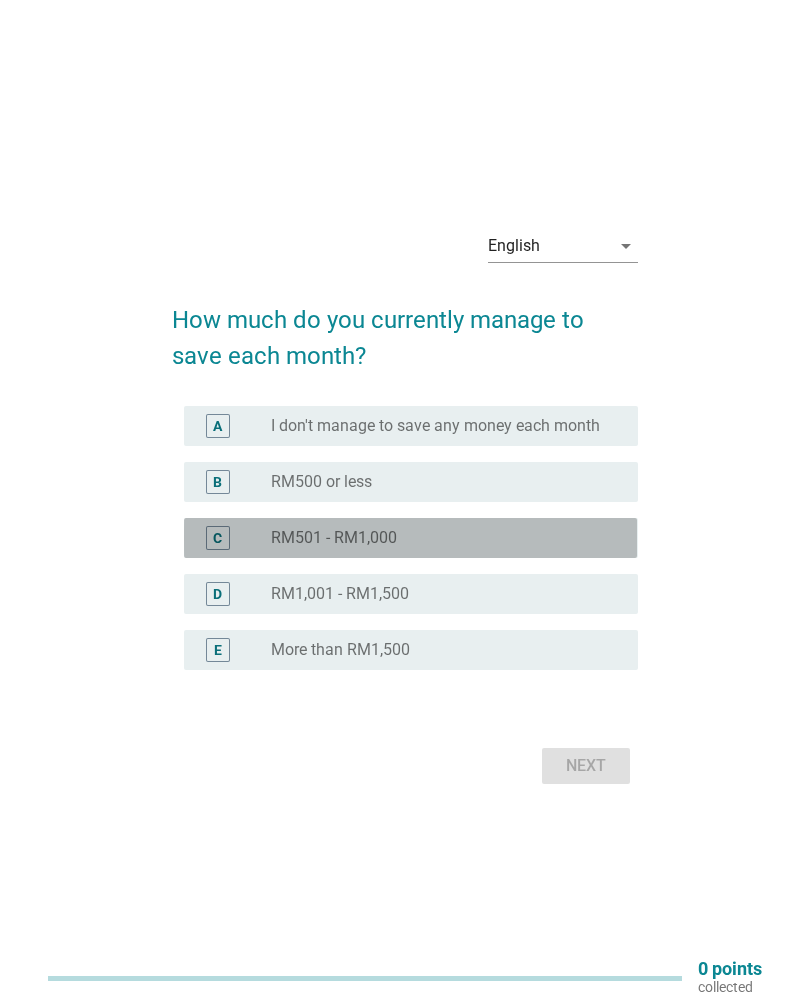 click on "C" at bounding box center (218, 538) 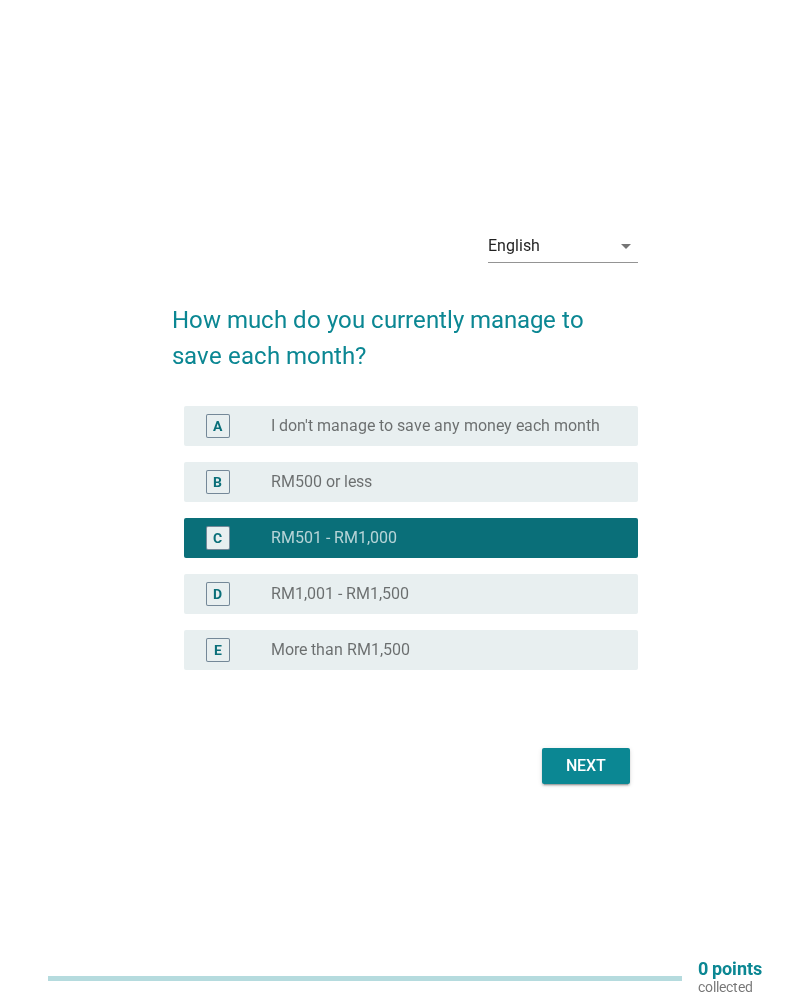 click on "Next" at bounding box center [586, 766] 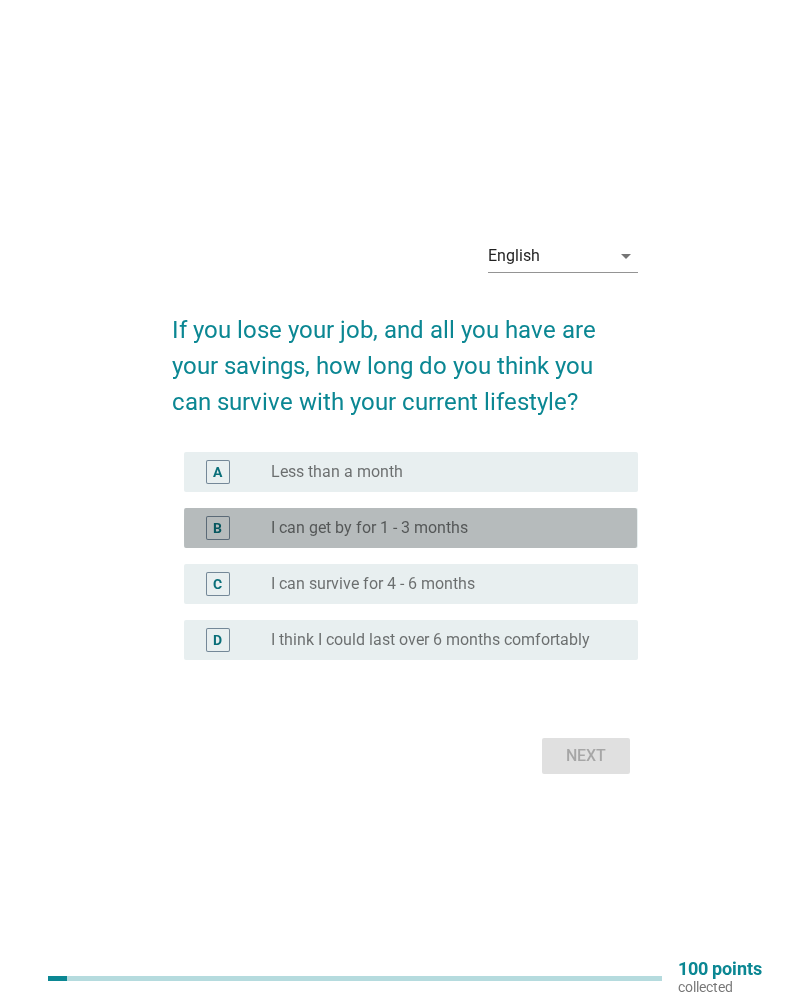 click on "B     radio_button_unchecked I can get by for 1 - 3 months" at bounding box center (410, 528) 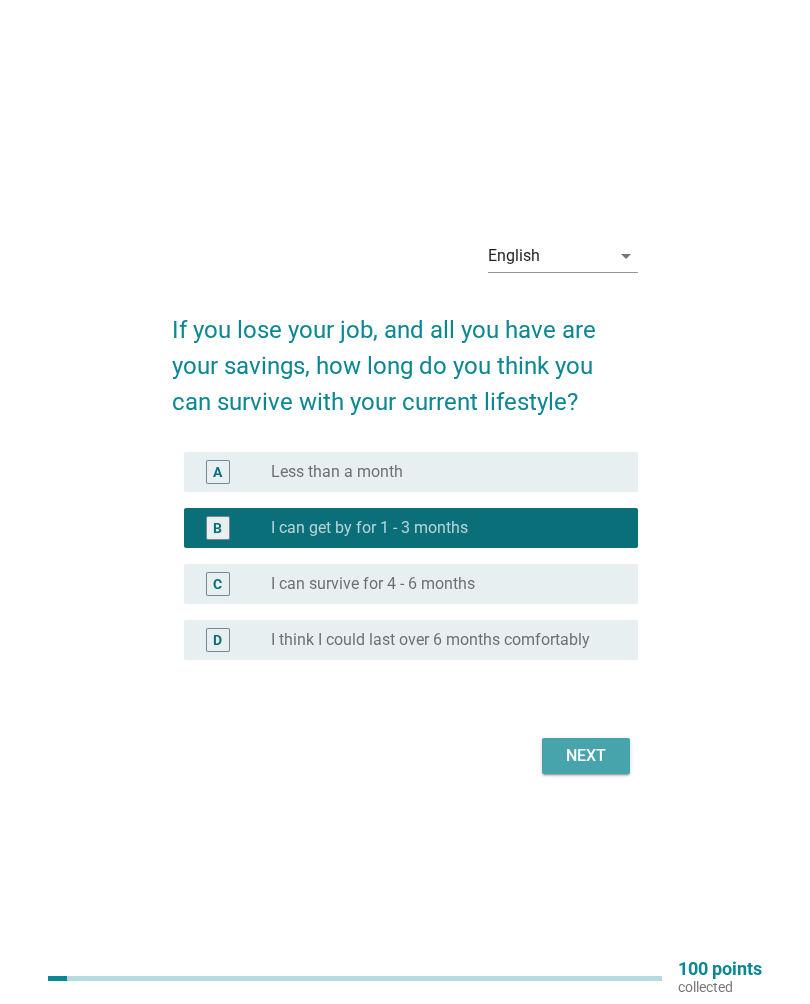 click on "Next" at bounding box center (586, 756) 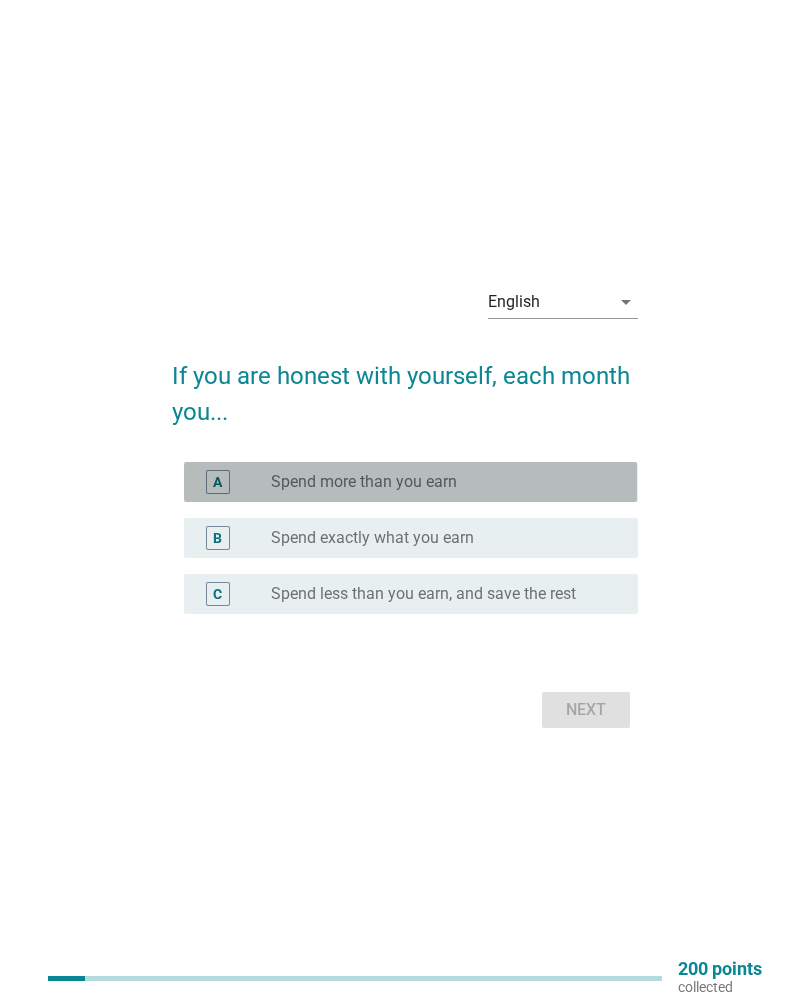 click on "A     radio_button_unchecked Spend more than you earn" at bounding box center (410, 482) 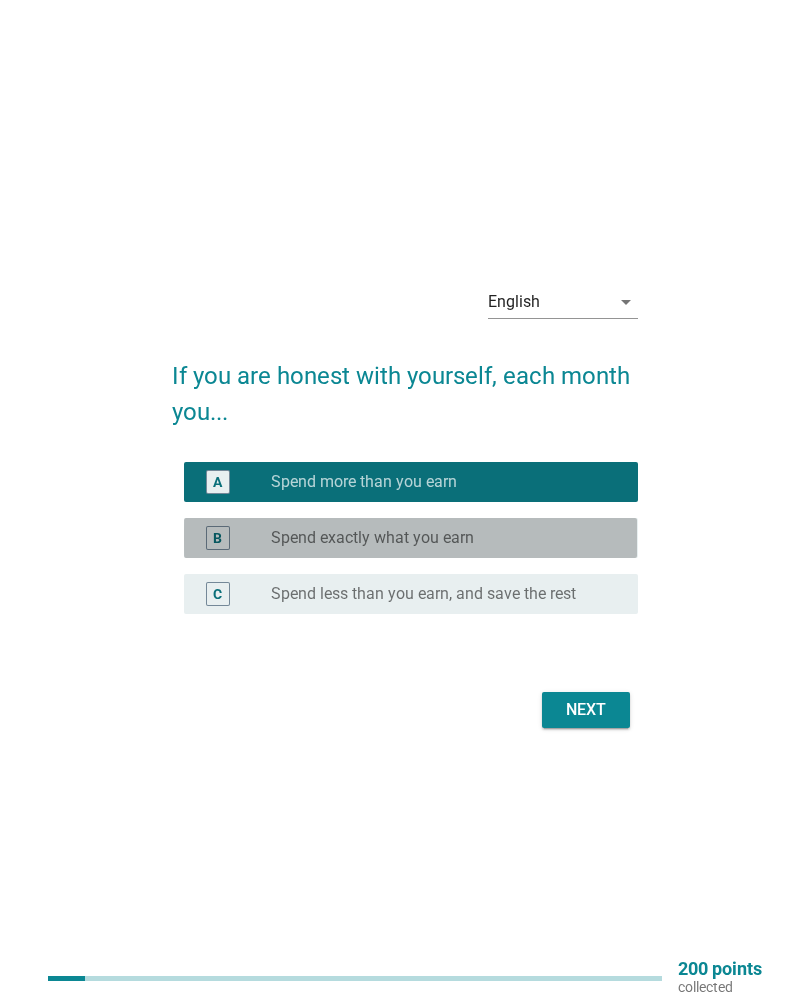 click on "B     radio_button_unchecked Spend exactly what you earn" at bounding box center [410, 538] 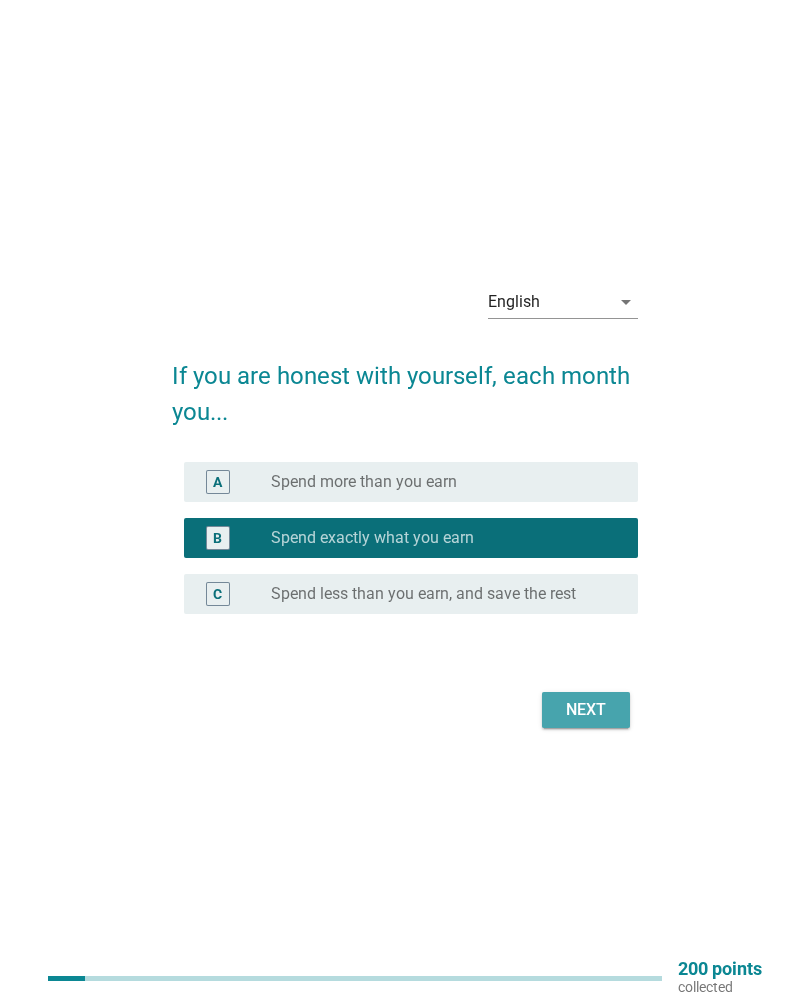 click on "Next" at bounding box center [586, 710] 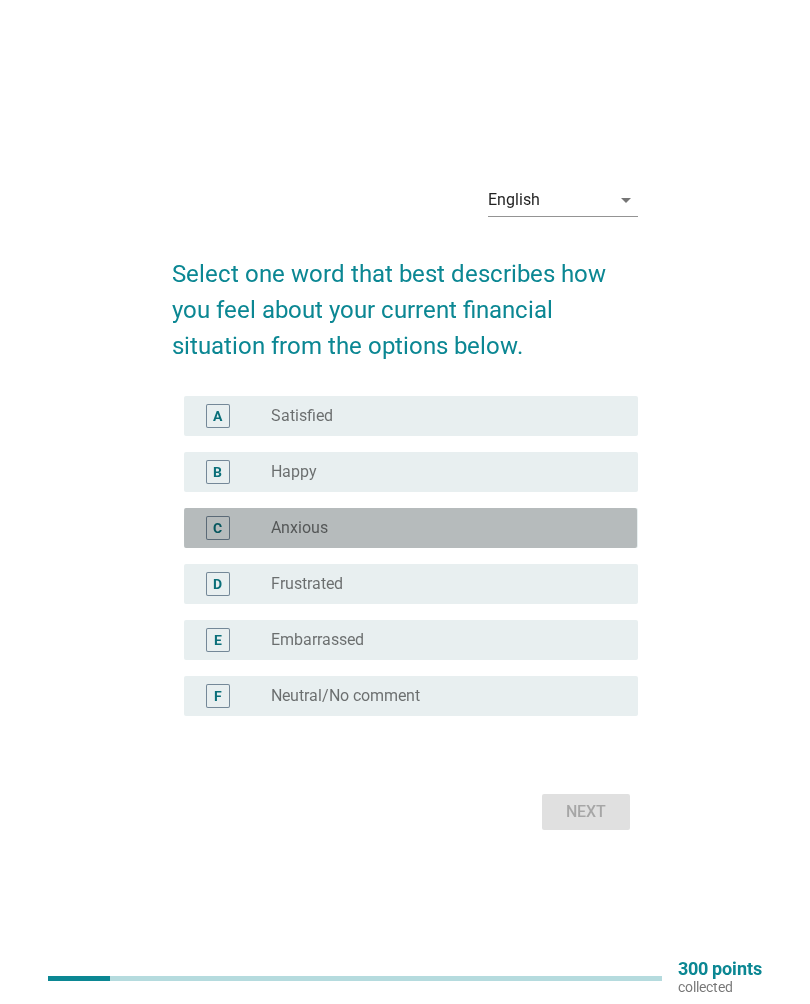 click on "radio_button_unchecked Anxious" at bounding box center (438, 528) 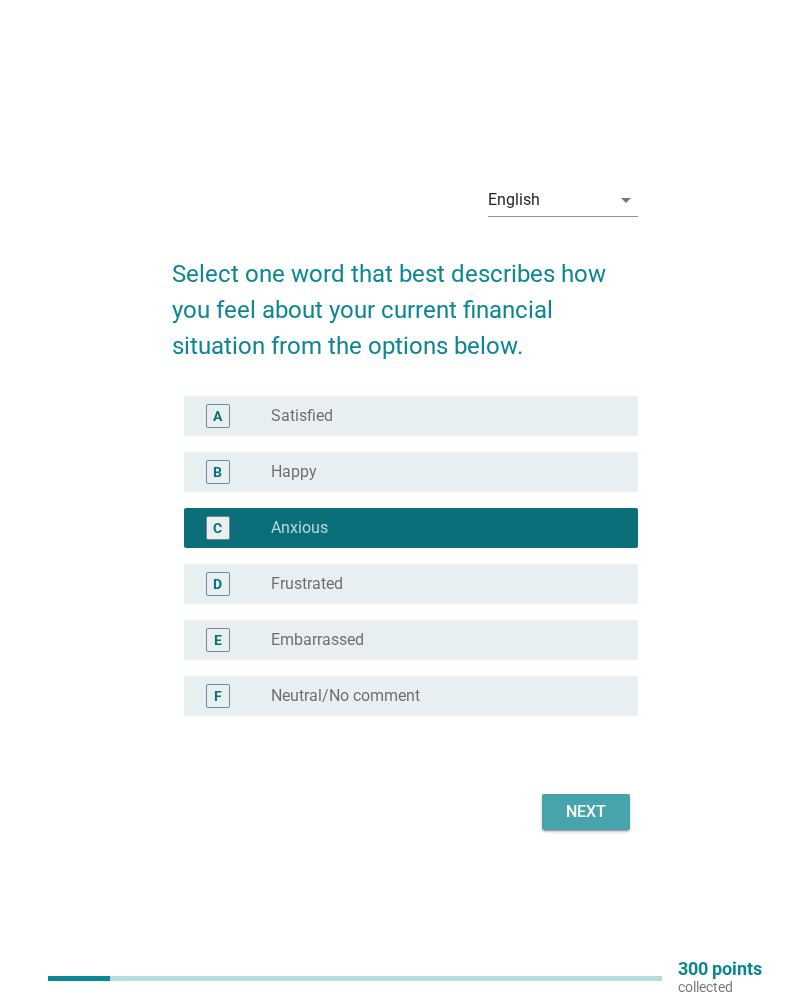 click on "Next" at bounding box center (586, 812) 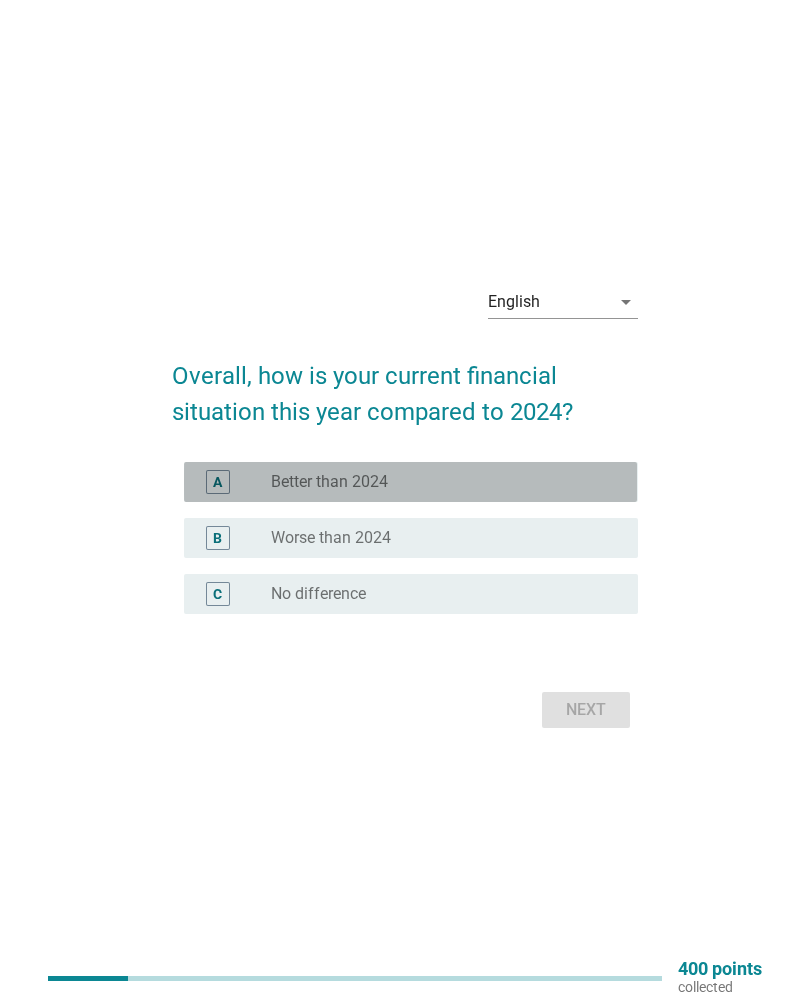 click on "radio_button_unchecked Better than 2024" at bounding box center [438, 482] 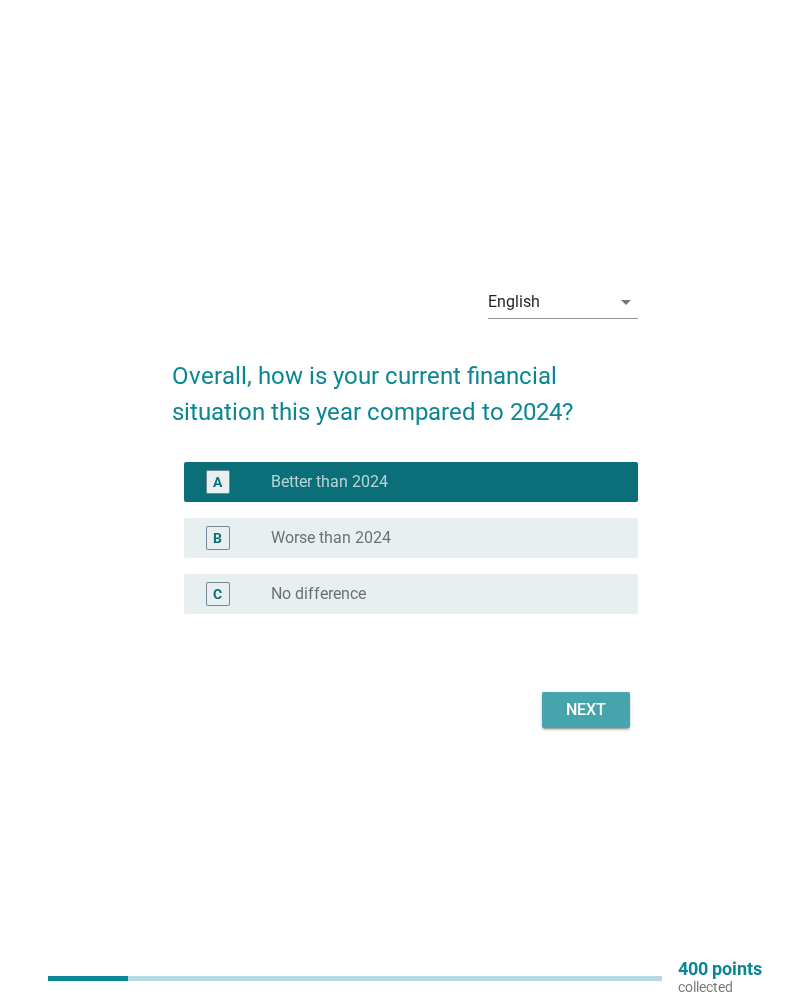 click on "Next" at bounding box center (586, 710) 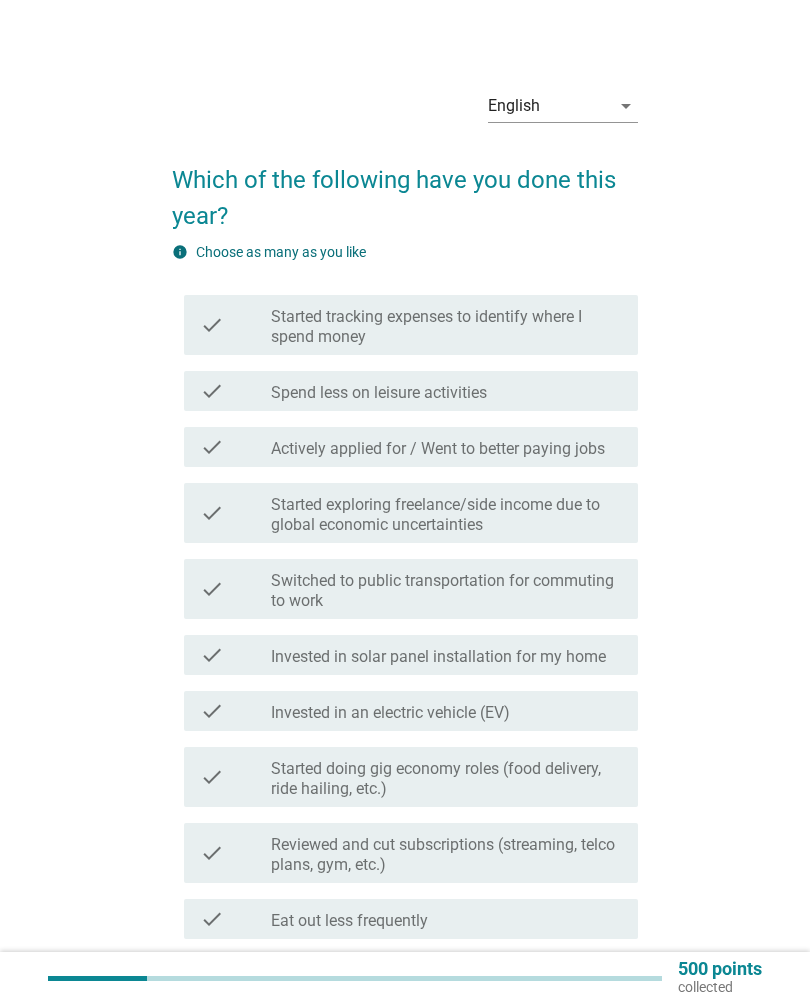 click on "check_box_outline_blank Spend less on leisure activities" at bounding box center [446, 391] 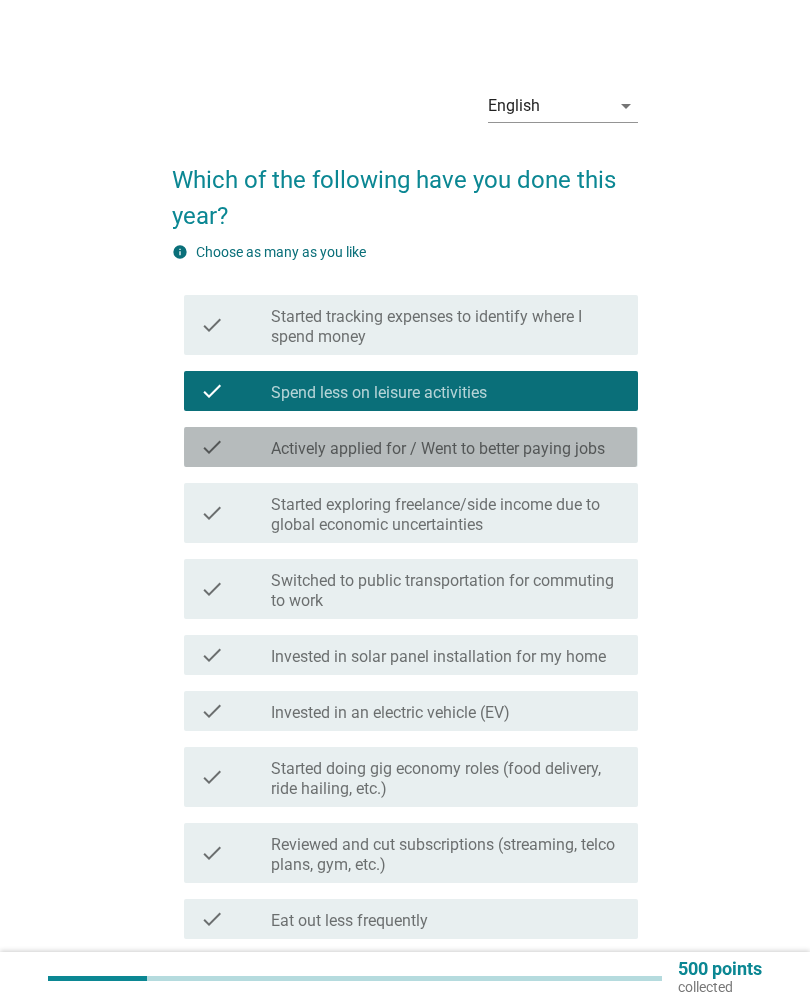 click on "Actively applied for / Went to better paying jobs" at bounding box center (438, 449) 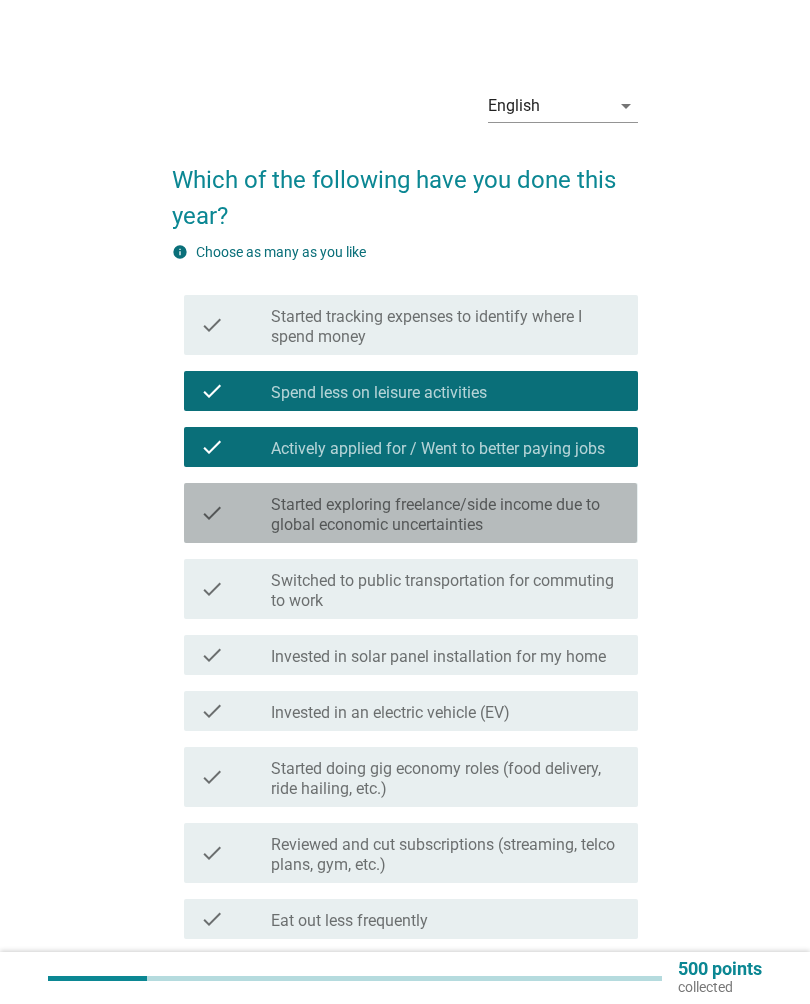 click on "Started exploring freelance/side income due to global economic uncertainties" at bounding box center (446, 515) 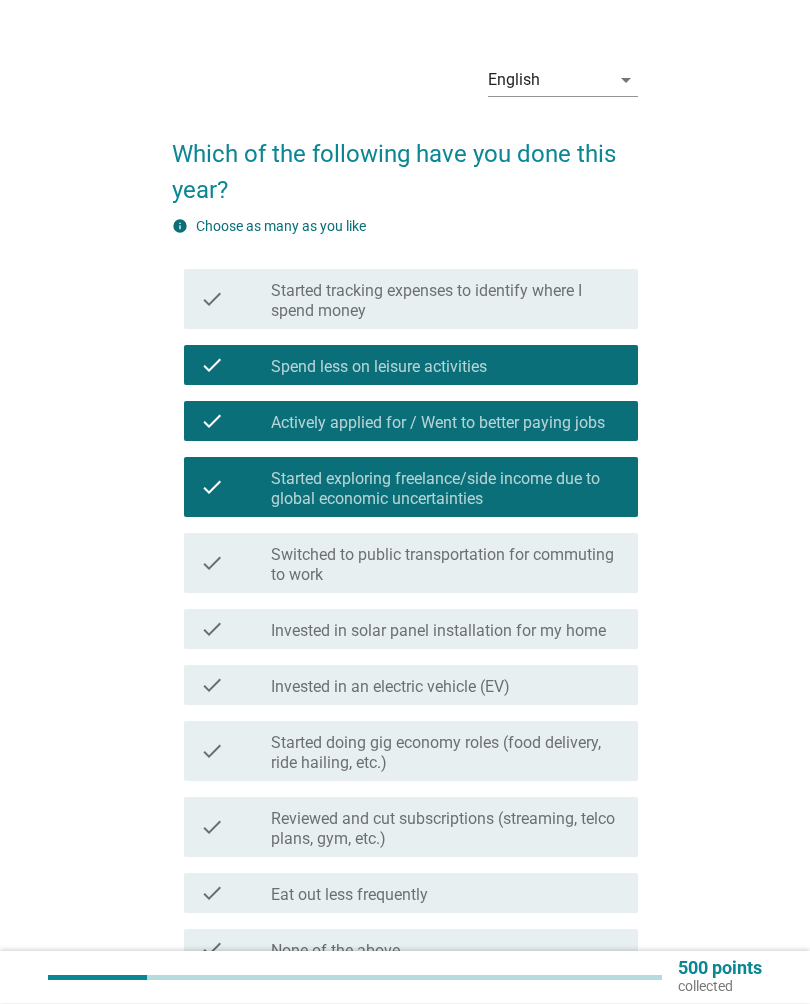 scroll, scrollTop: 26, scrollLeft: 0, axis: vertical 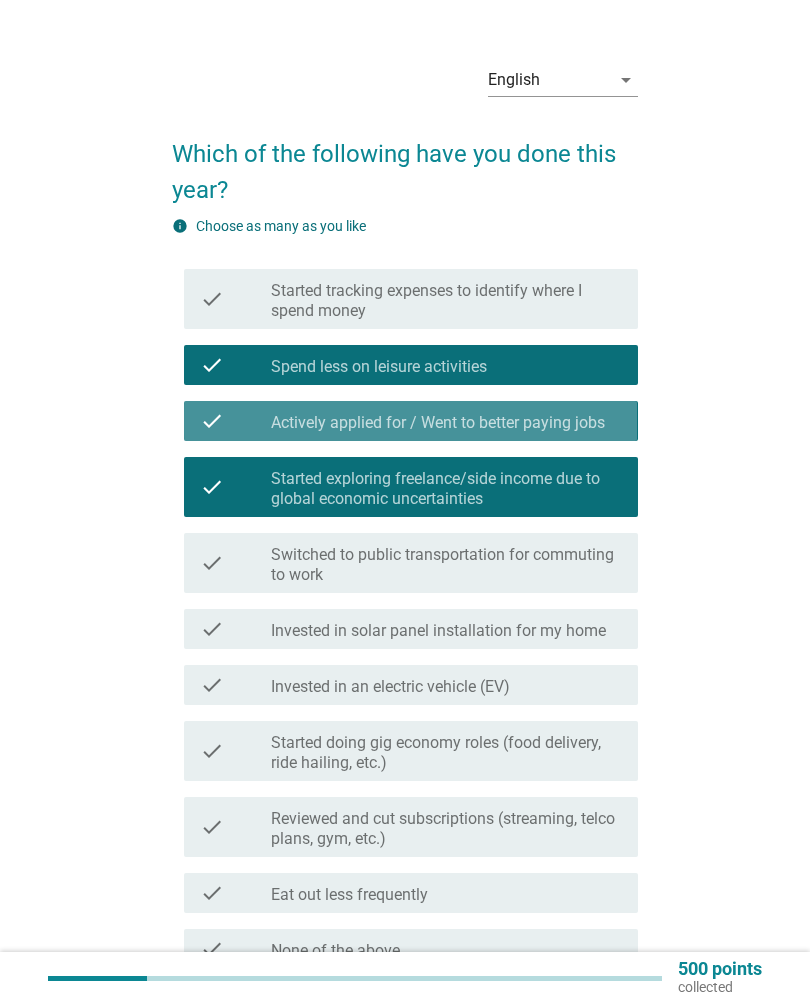 click on "Actively applied for / Went to better paying jobs" at bounding box center [438, 423] 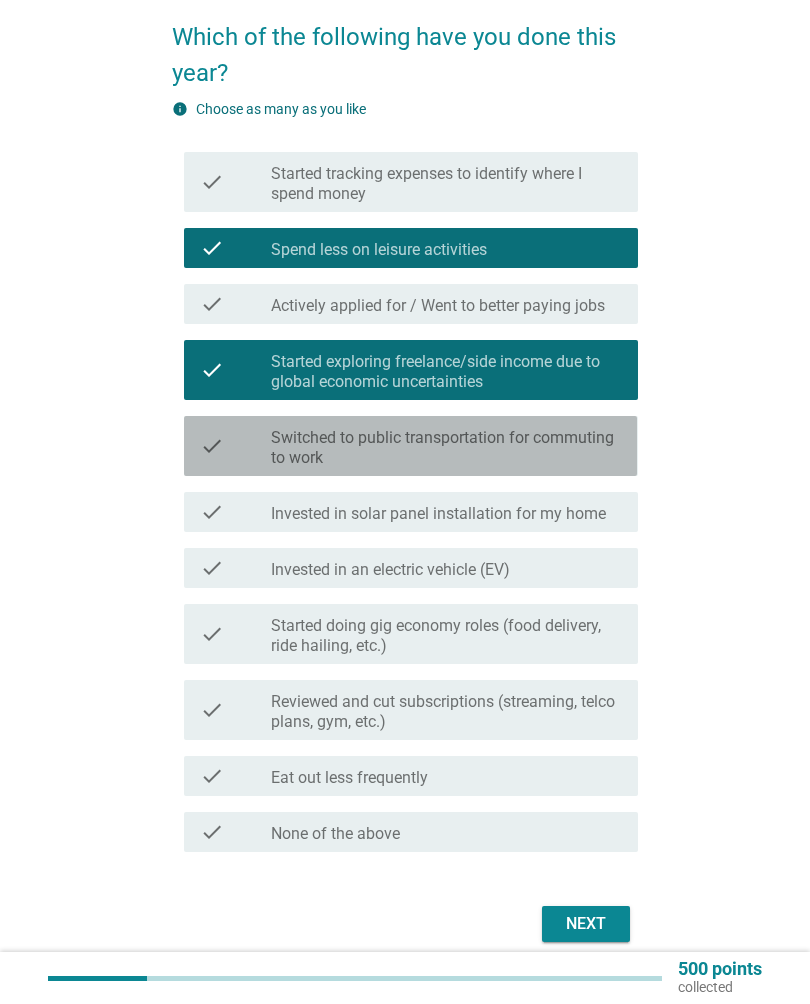scroll, scrollTop: 145, scrollLeft: 0, axis: vertical 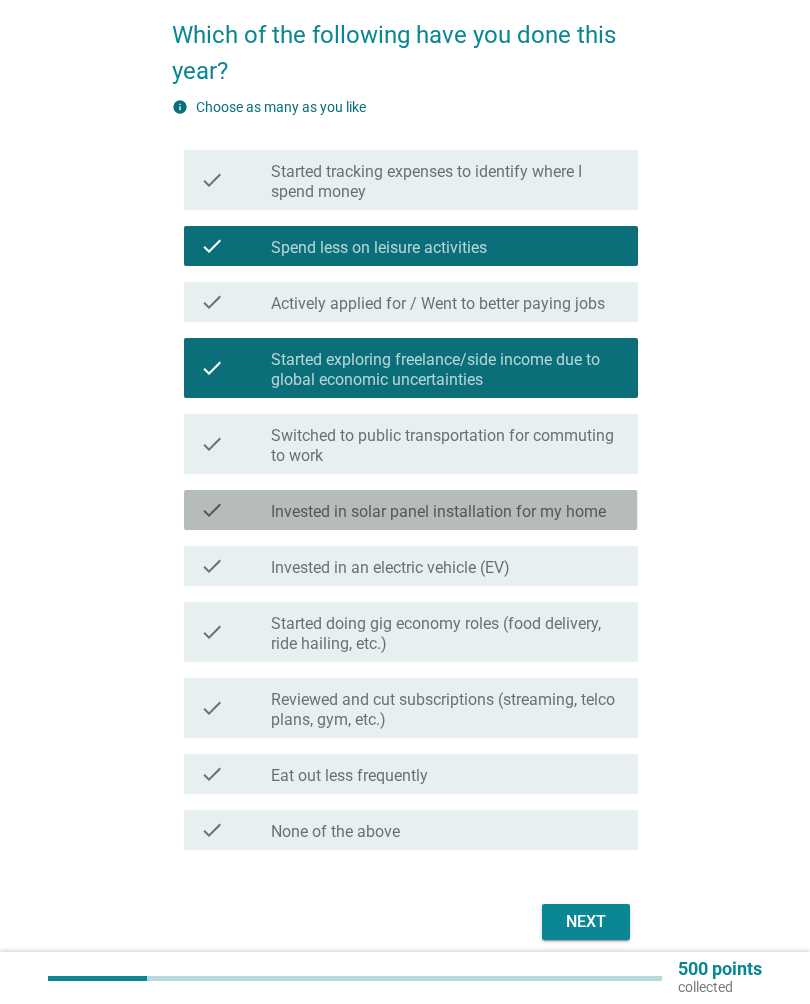 click on "Invested in solar panel installation for my home" at bounding box center [438, 512] 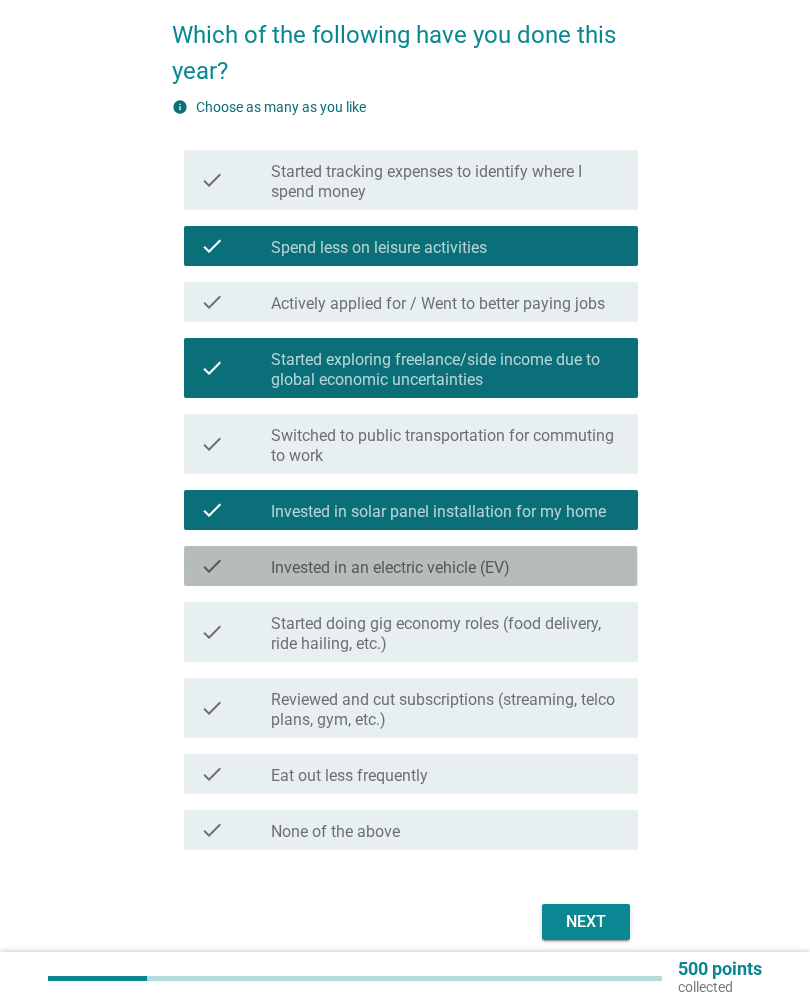 click on "check_box_outline_blank Invested in an electric vehicle (EV)" at bounding box center (446, 566) 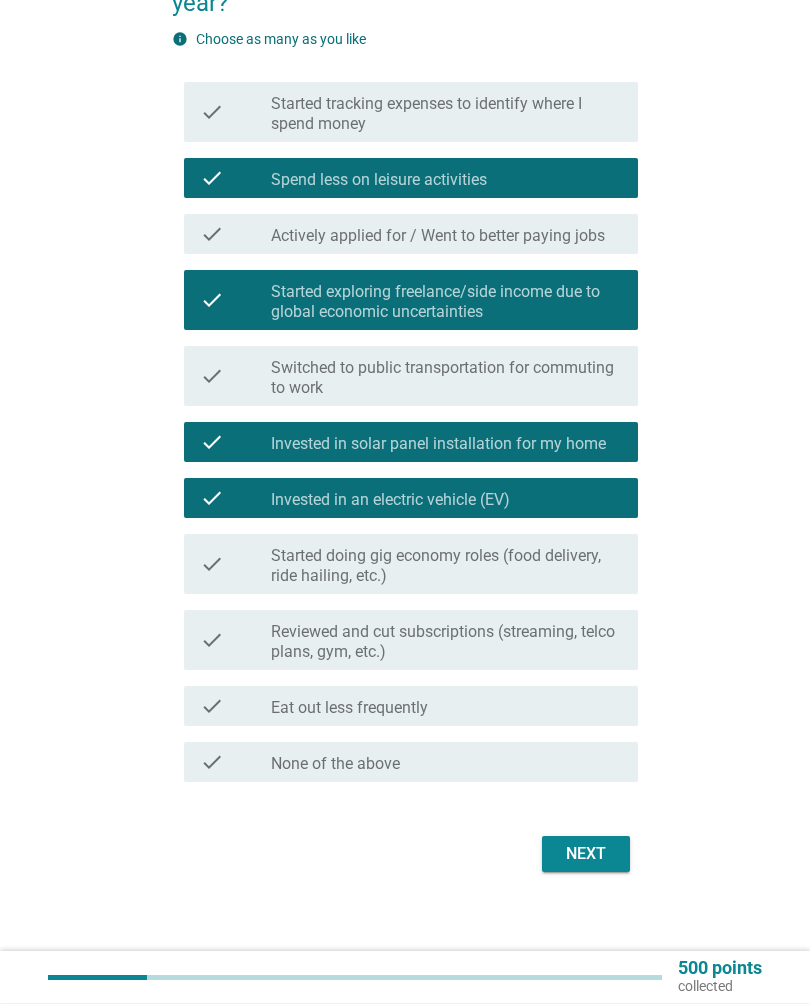 scroll, scrollTop: 213, scrollLeft: 0, axis: vertical 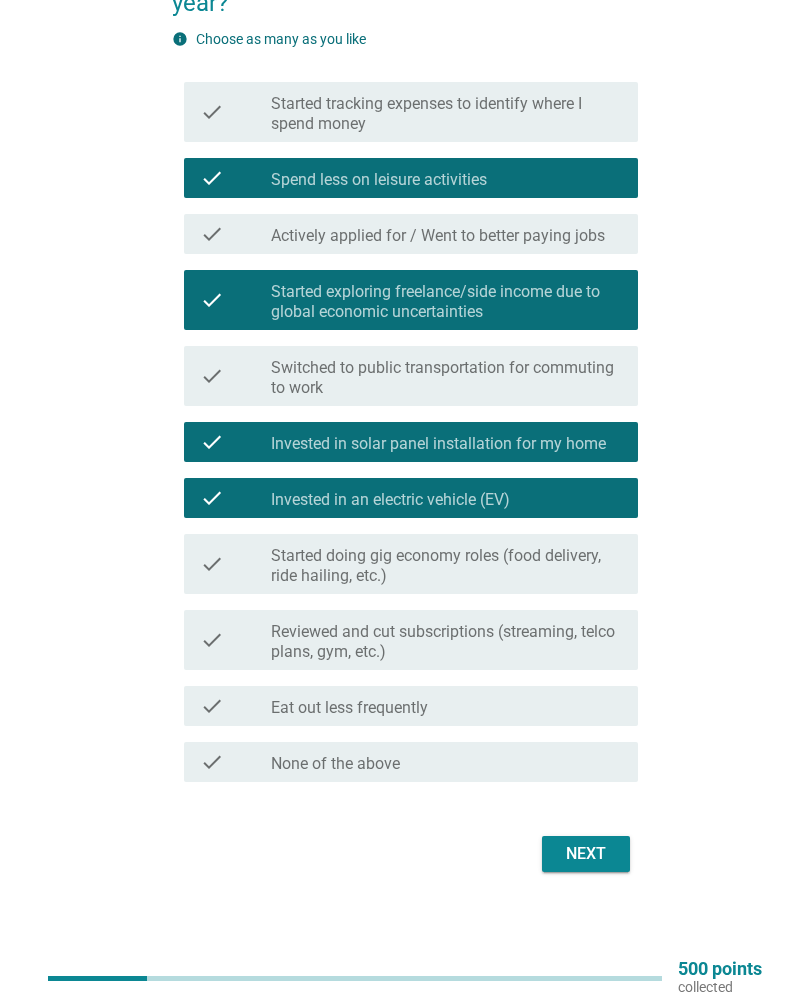 click on "check_box_outline_blank Eat out less frequently" at bounding box center (446, 706) 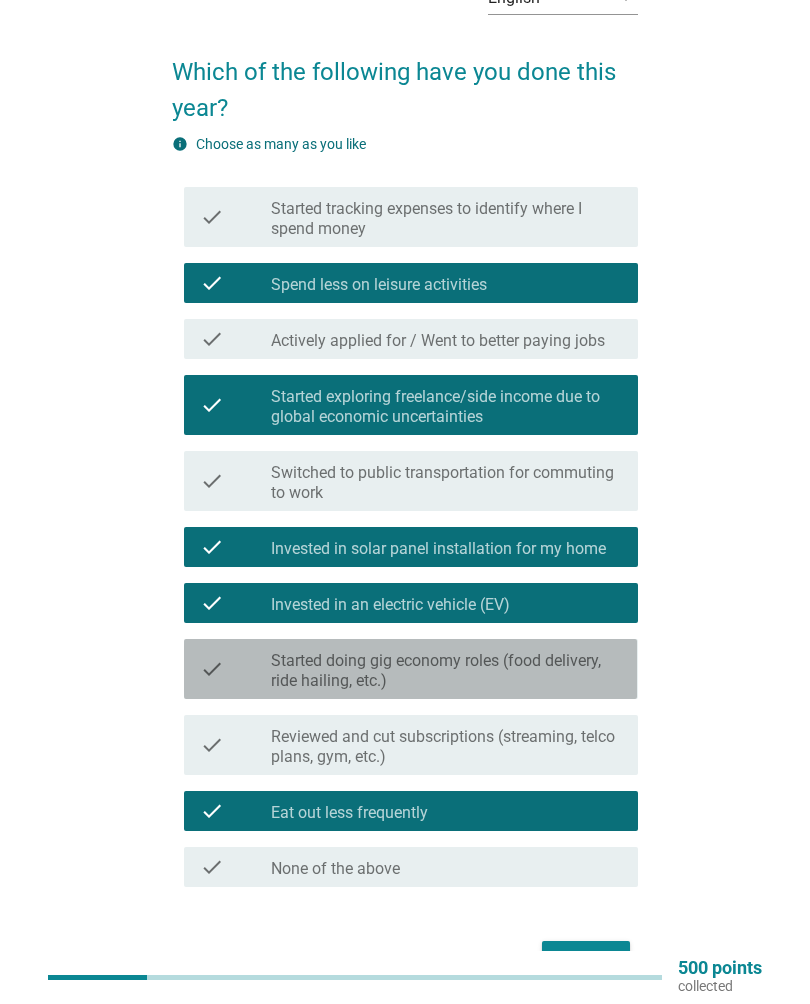 scroll, scrollTop: 213, scrollLeft: 0, axis: vertical 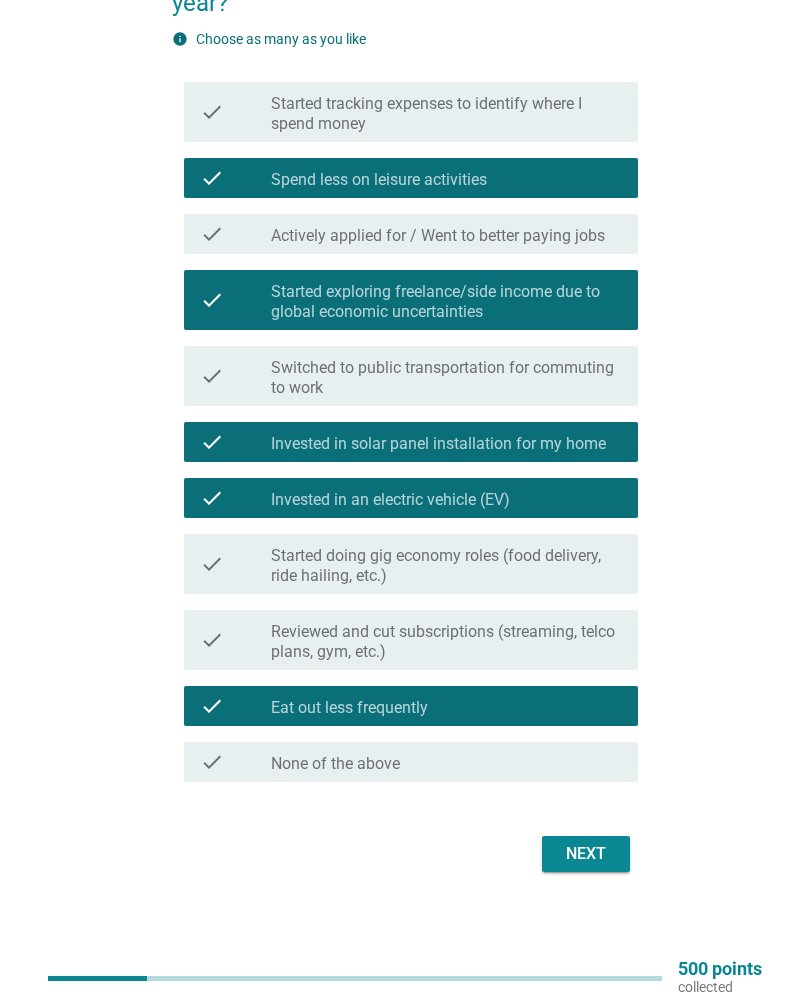 click on "Next" at bounding box center [586, 854] 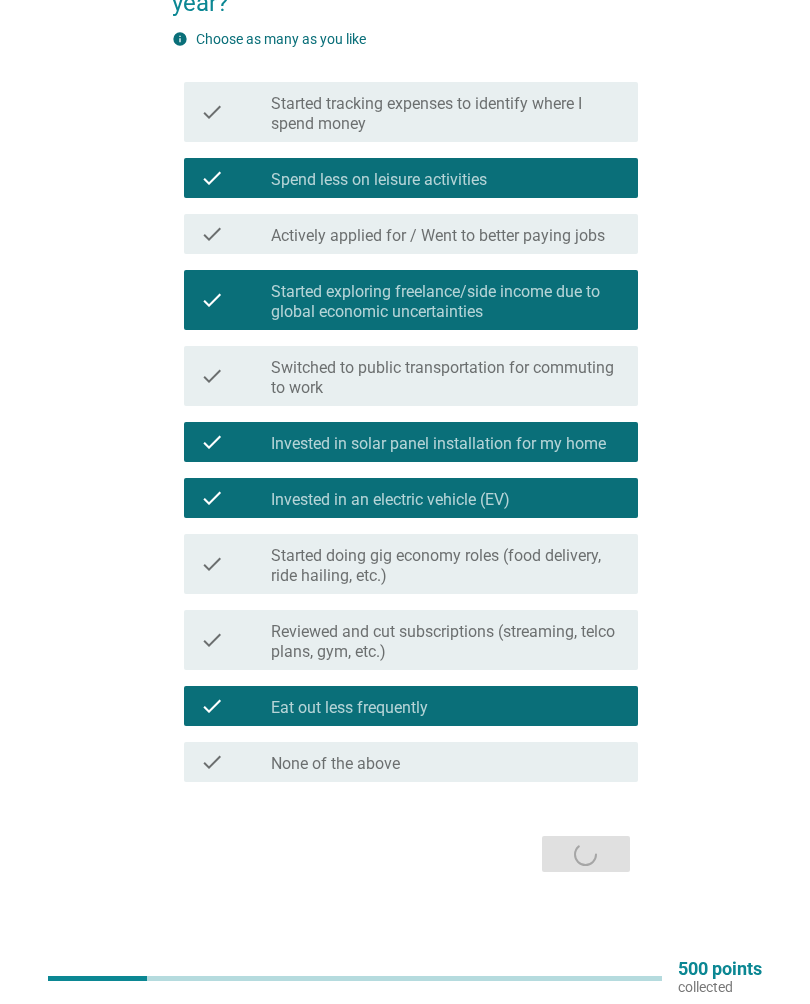 scroll, scrollTop: 0, scrollLeft: 0, axis: both 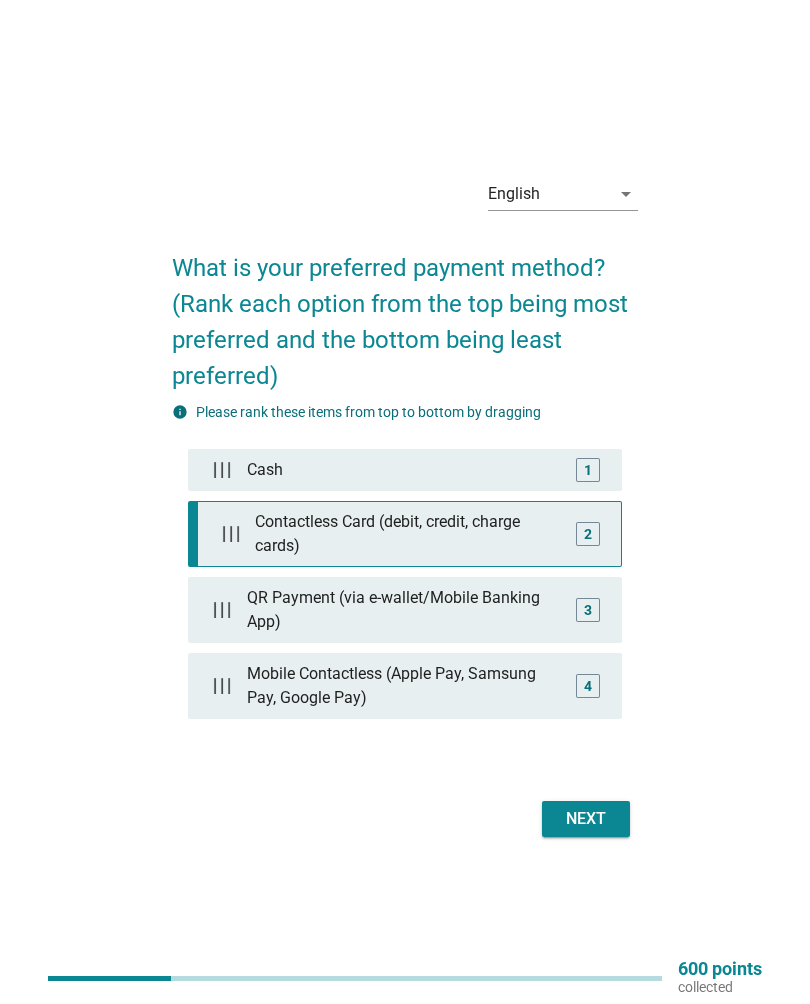 click on "2" at bounding box center [588, 534] 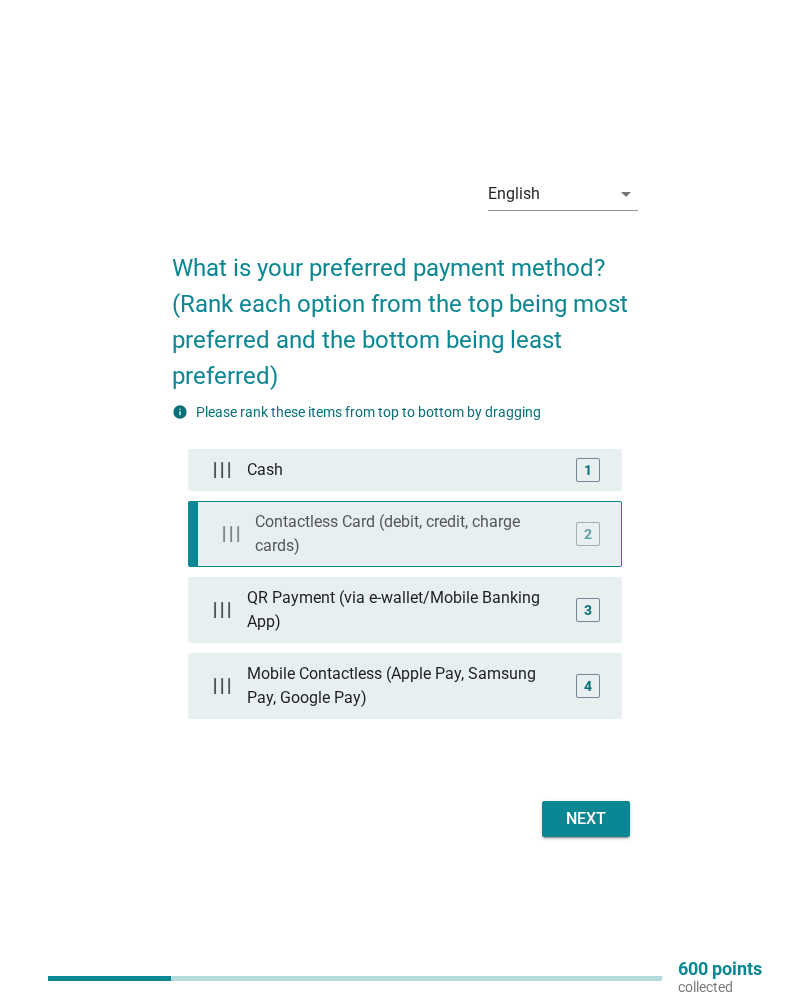 type 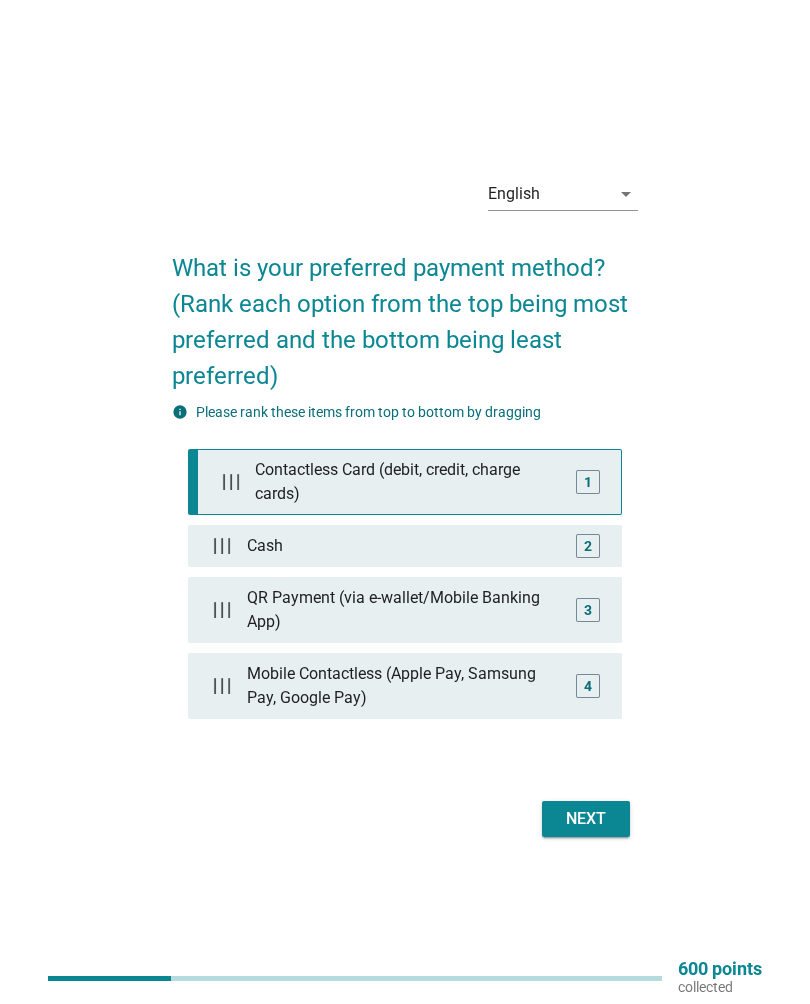 click on "Contactless Card (debit, credit, charge cards)" at bounding box center [409, 482] 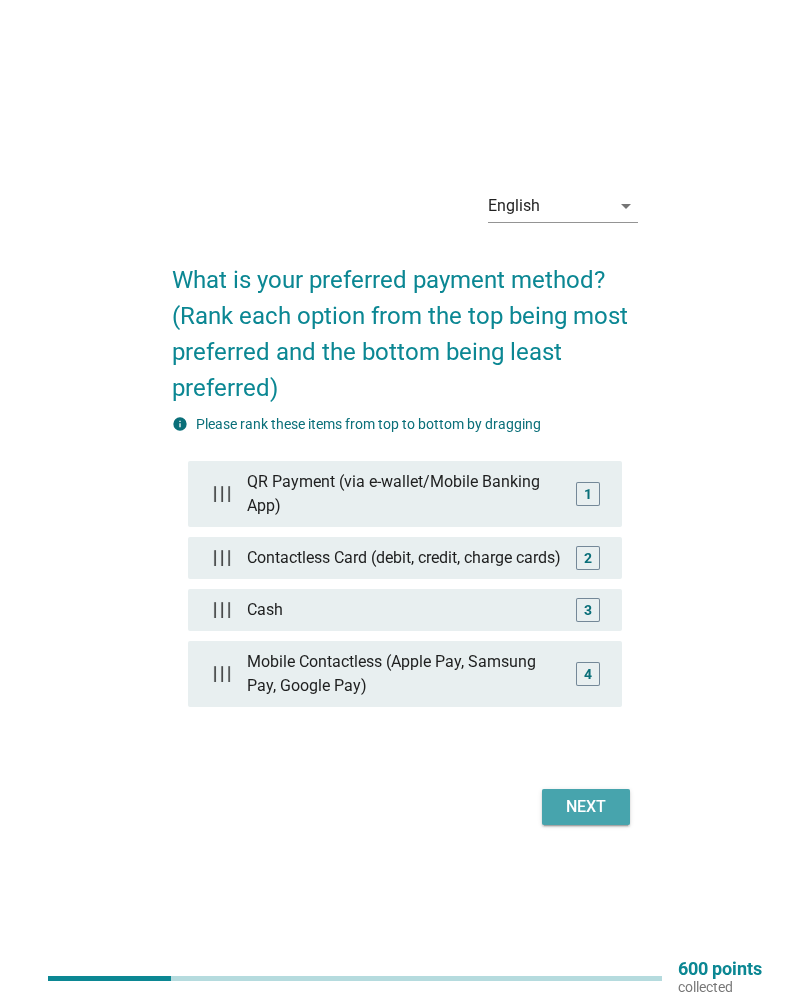 click on "Next" at bounding box center [586, 807] 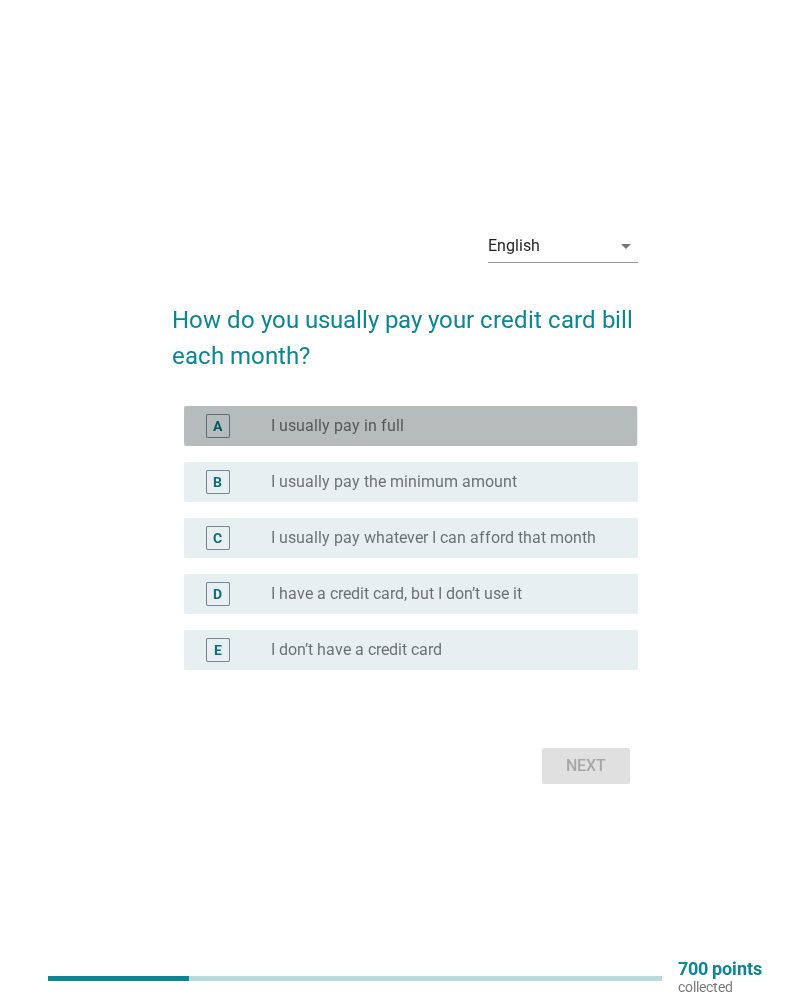 click on "radio_button_unchecked I usually pay in full" at bounding box center (438, 426) 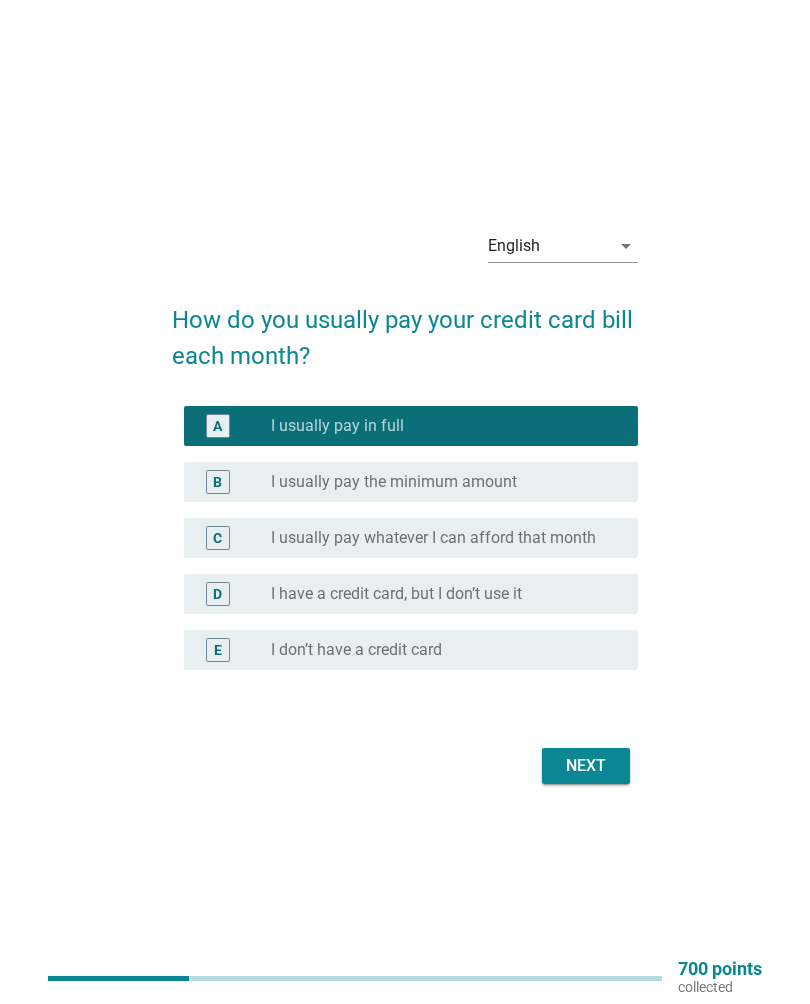 click on "Next" at bounding box center [586, 766] 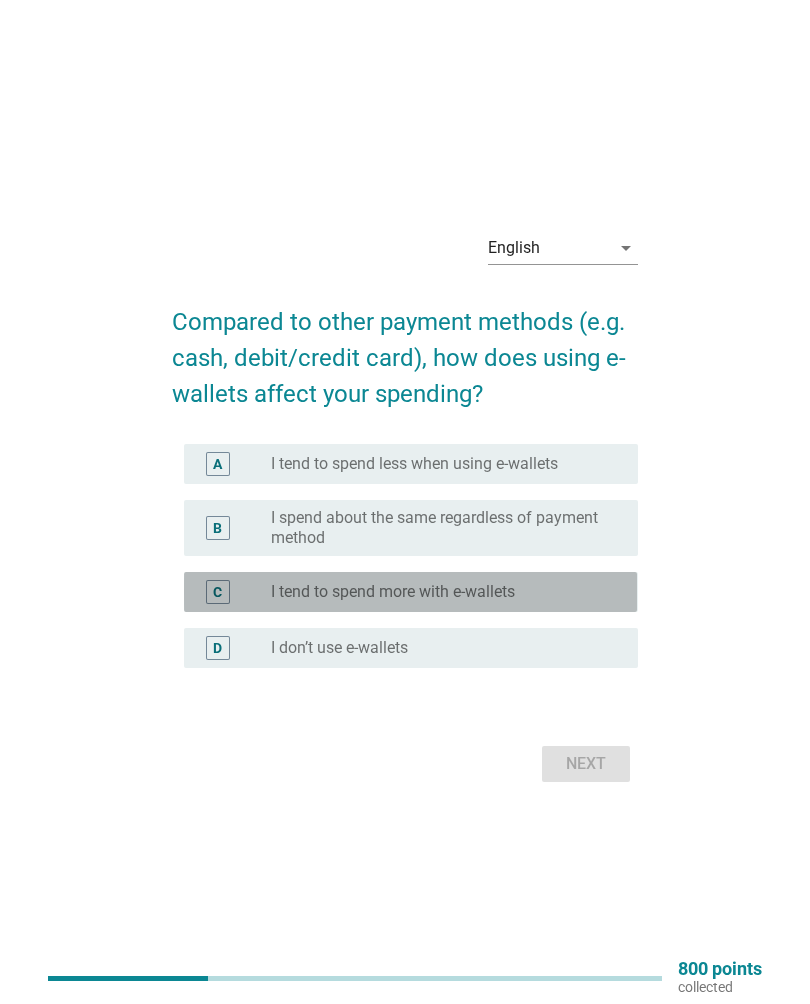 click on "C     radio_button_unchecked I tend to spend more with e-wallets" at bounding box center [410, 592] 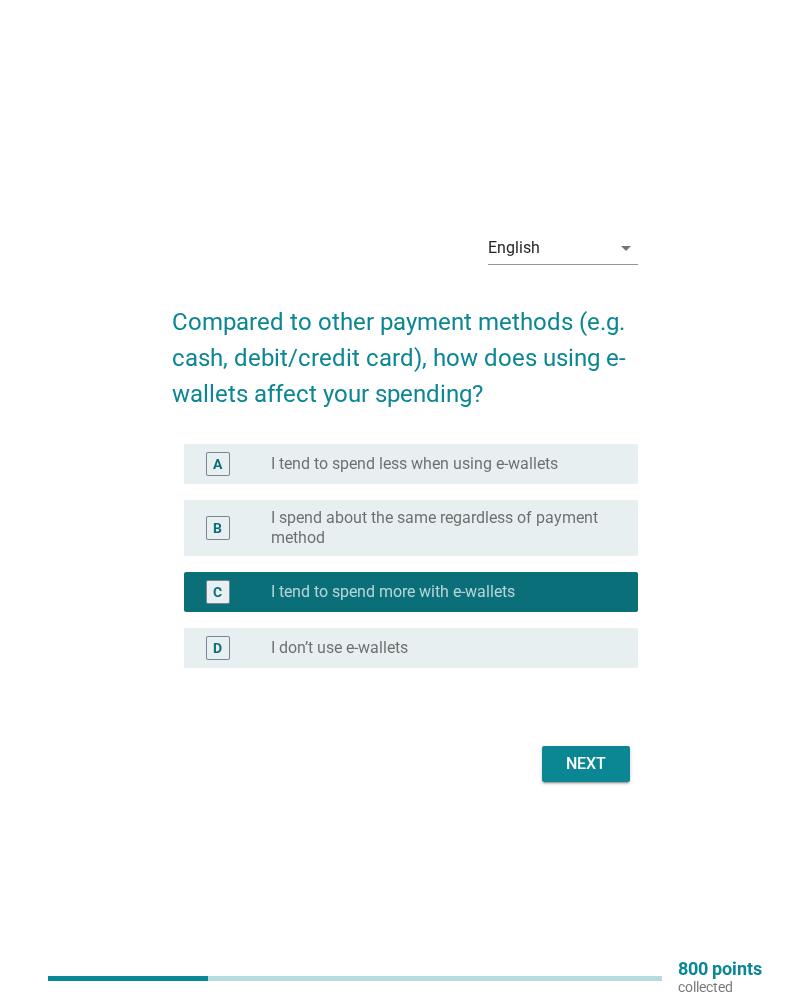 click on "Next" at bounding box center [586, 764] 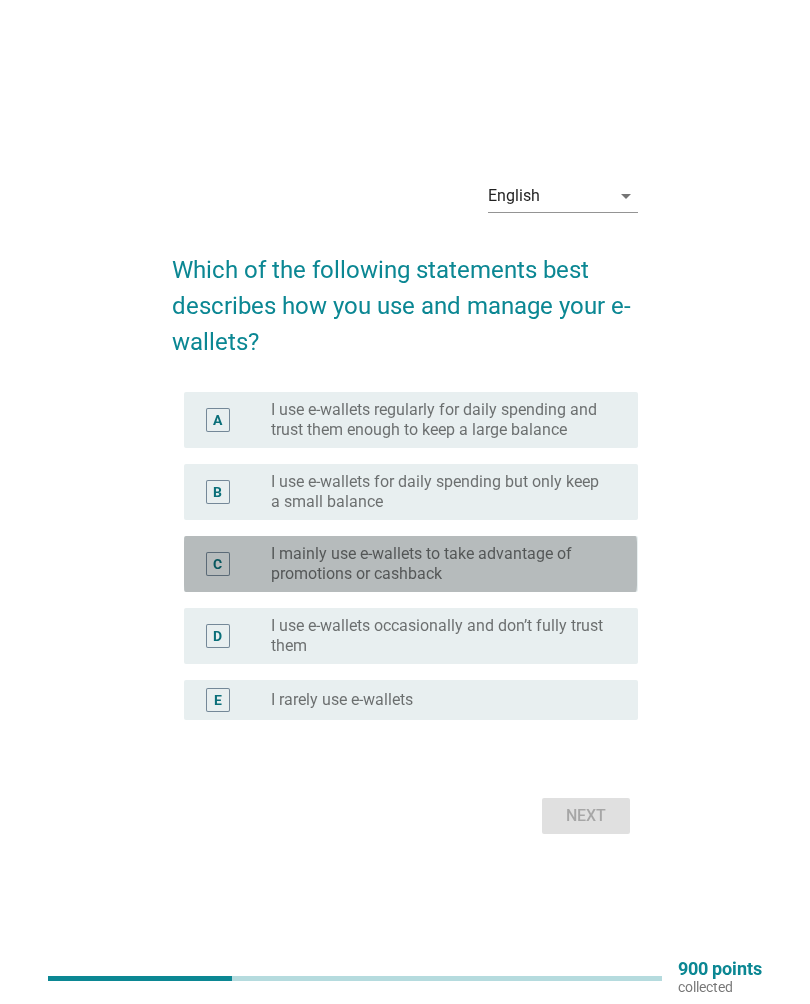 click on "I mainly use e-wallets to take advantage of promotions or cashback" at bounding box center [438, 564] 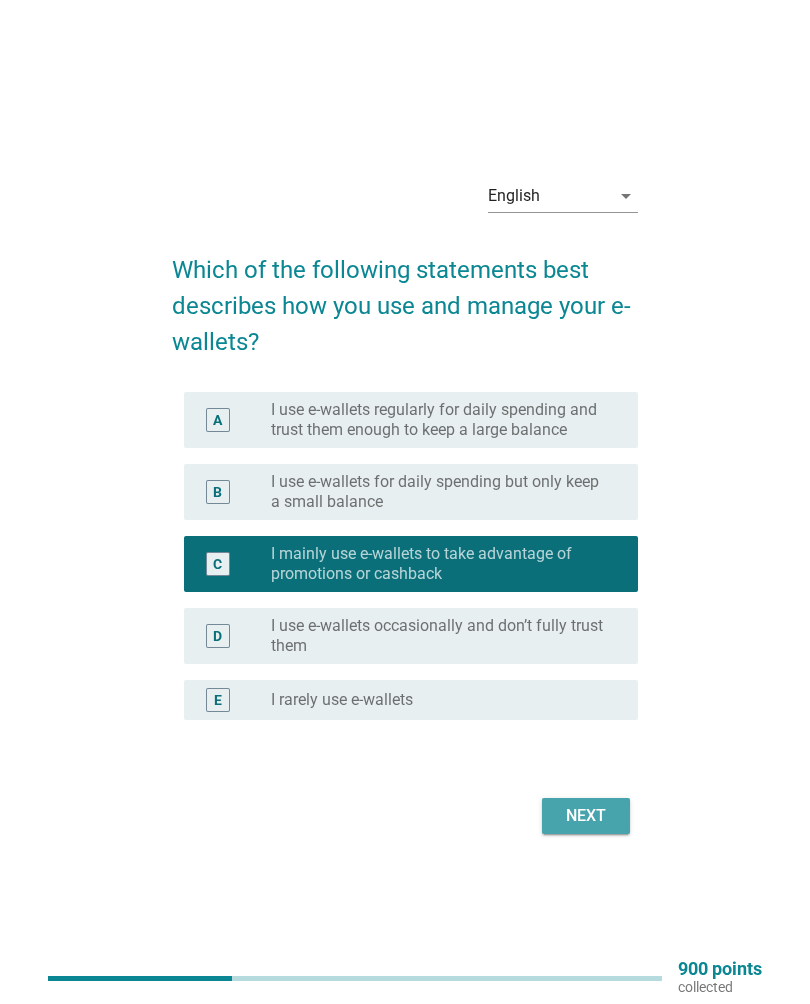 click on "Next" at bounding box center [586, 816] 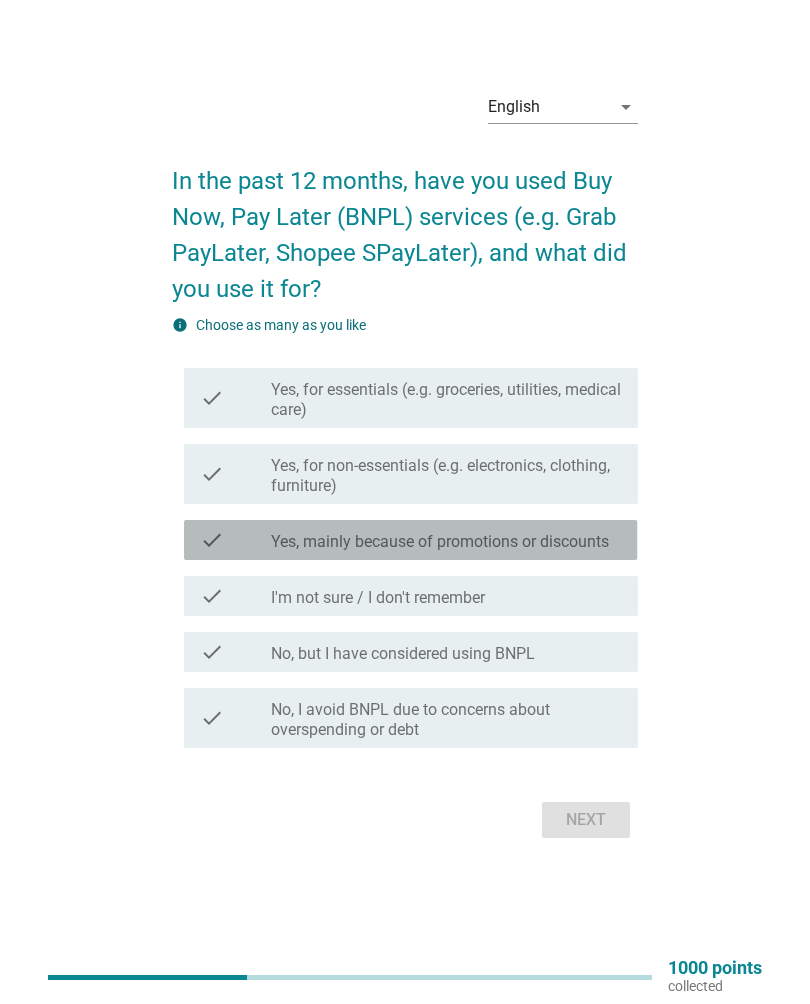 scroll, scrollTop: 43, scrollLeft: 0, axis: vertical 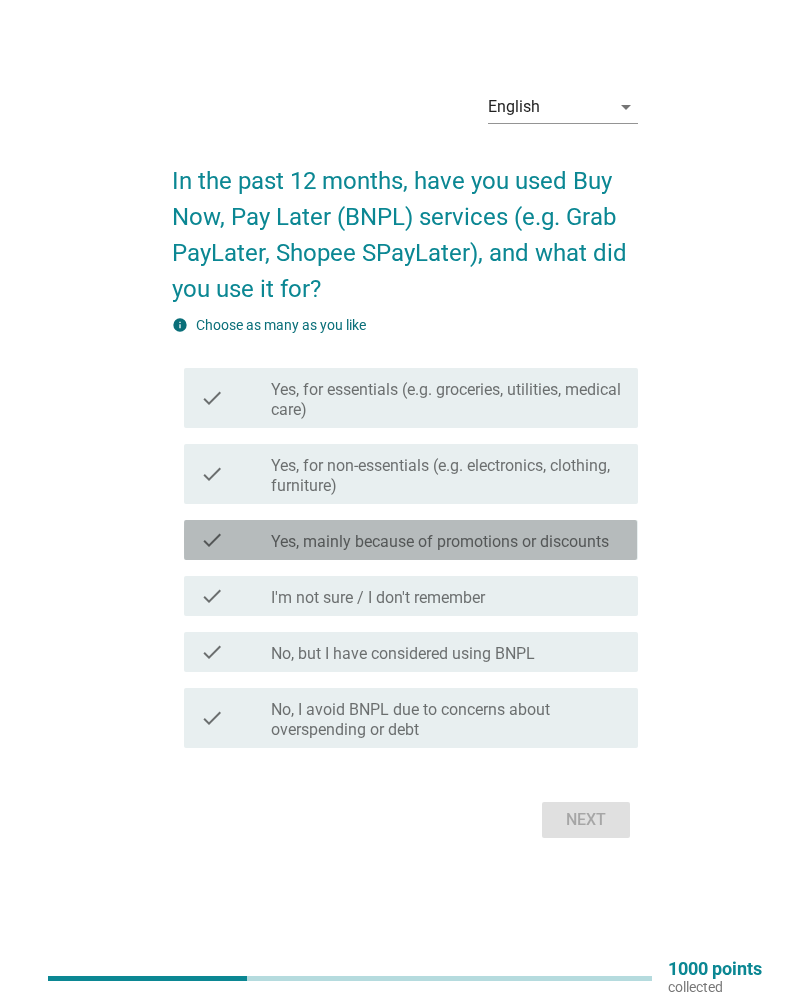 click on "Yes, mainly because of promotions or discounts" at bounding box center [440, 542] 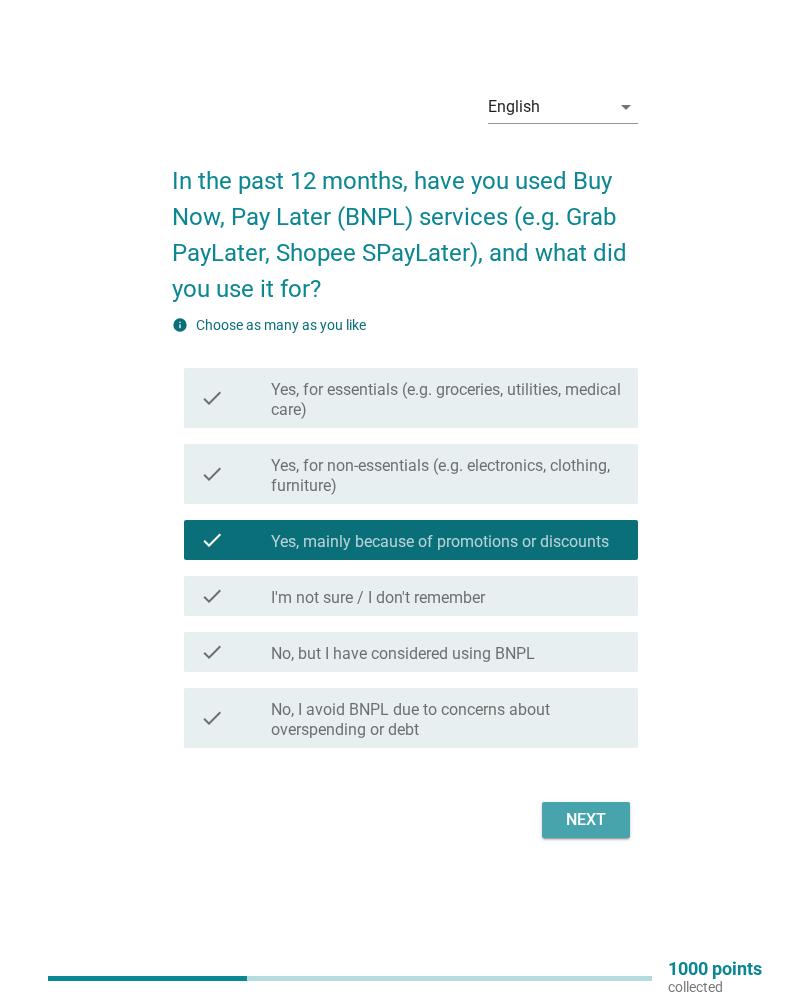 click on "Next" at bounding box center (586, 820) 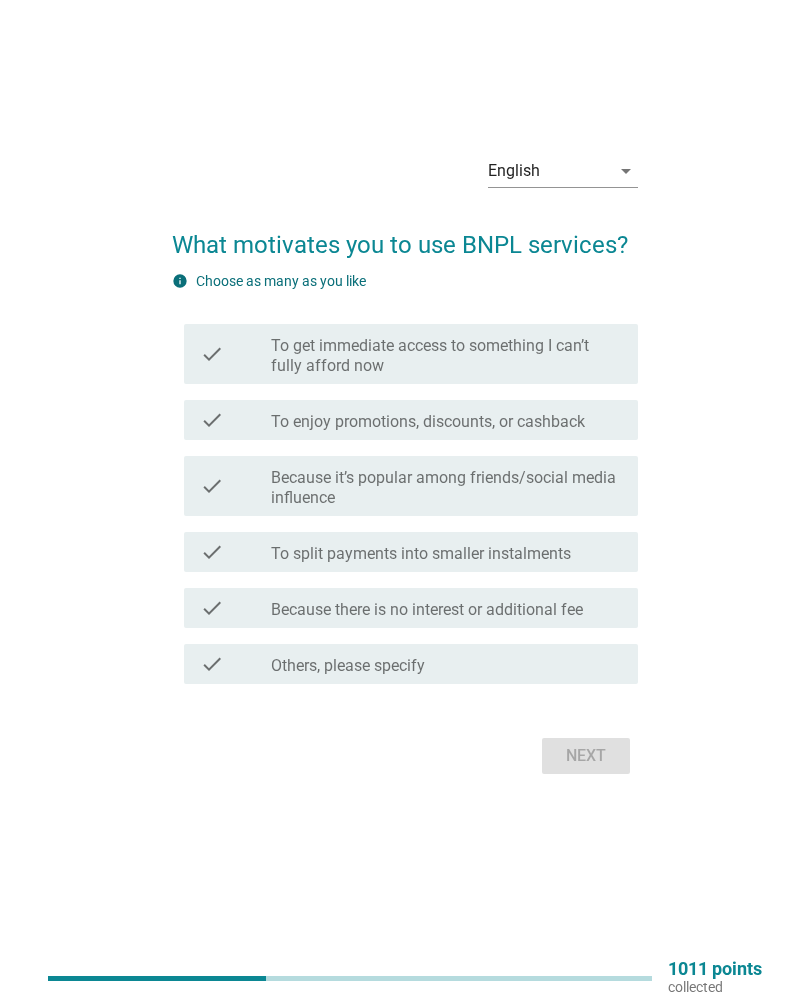 scroll, scrollTop: 0, scrollLeft: 0, axis: both 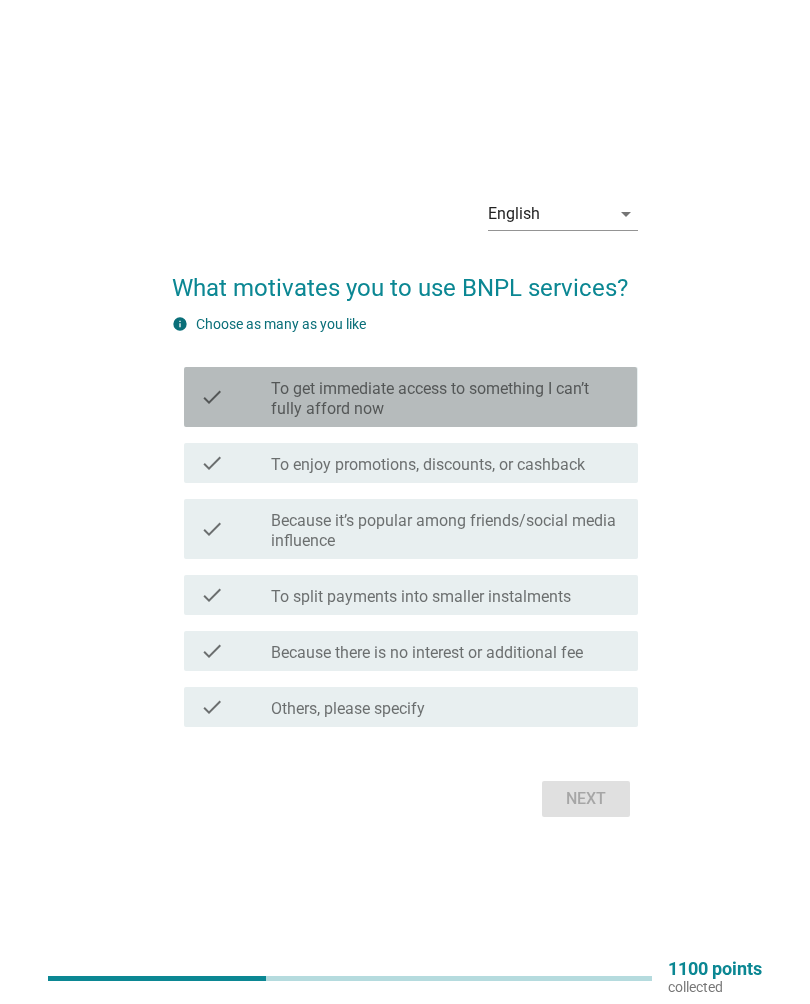 click on "To get immediate access to something I can’t fully afford now" at bounding box center [446, 399] 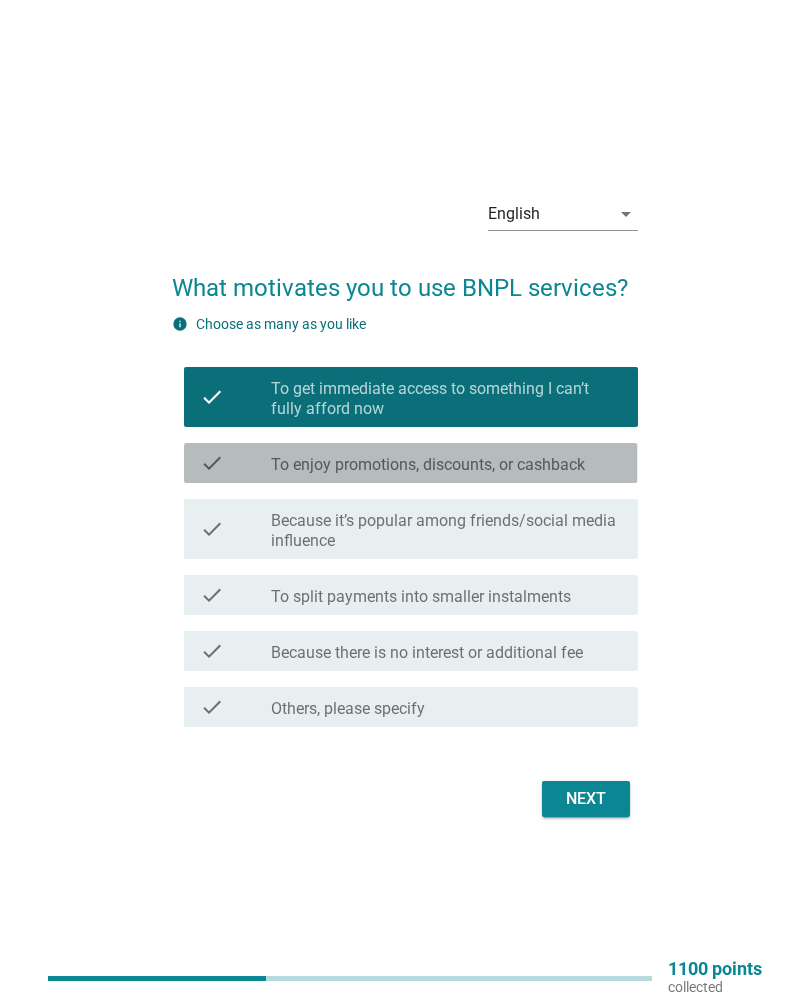 click on "To enjoy promotions, discounts, or cashback" at bounding box center (428, 465) 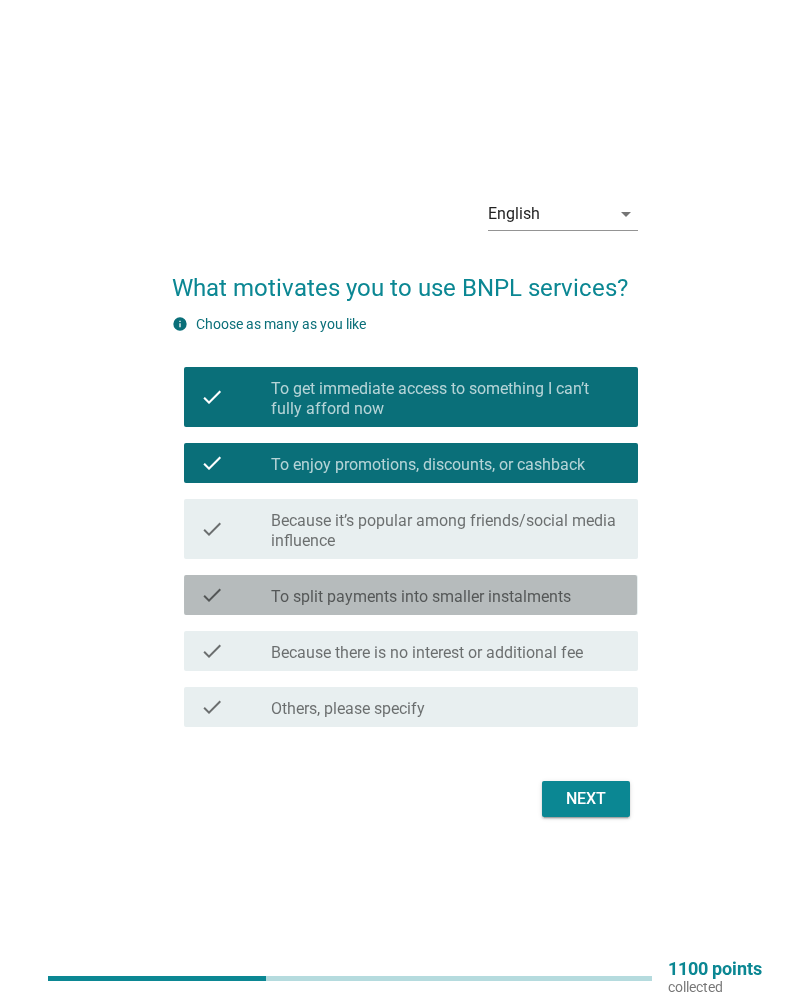 click on "check     check_box_outline_blank To split payments into smaller instalments" at bounding box center (410, 595) 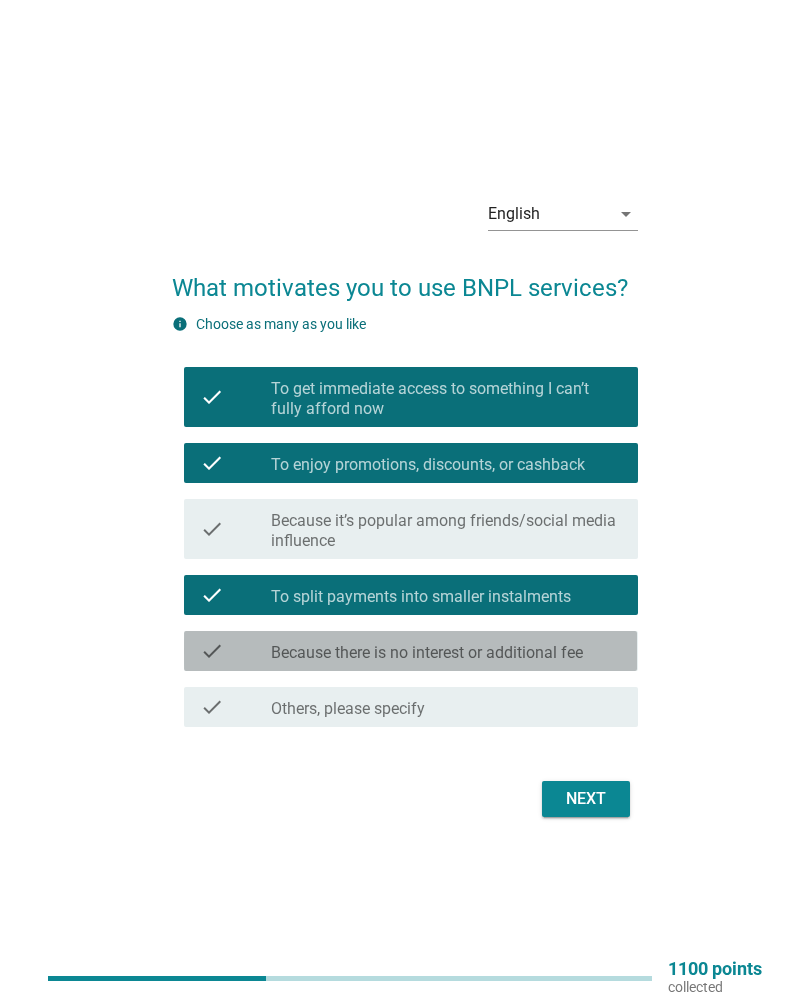 click on "Because there is no interest or additional fee" at bounding box center (427, 653) 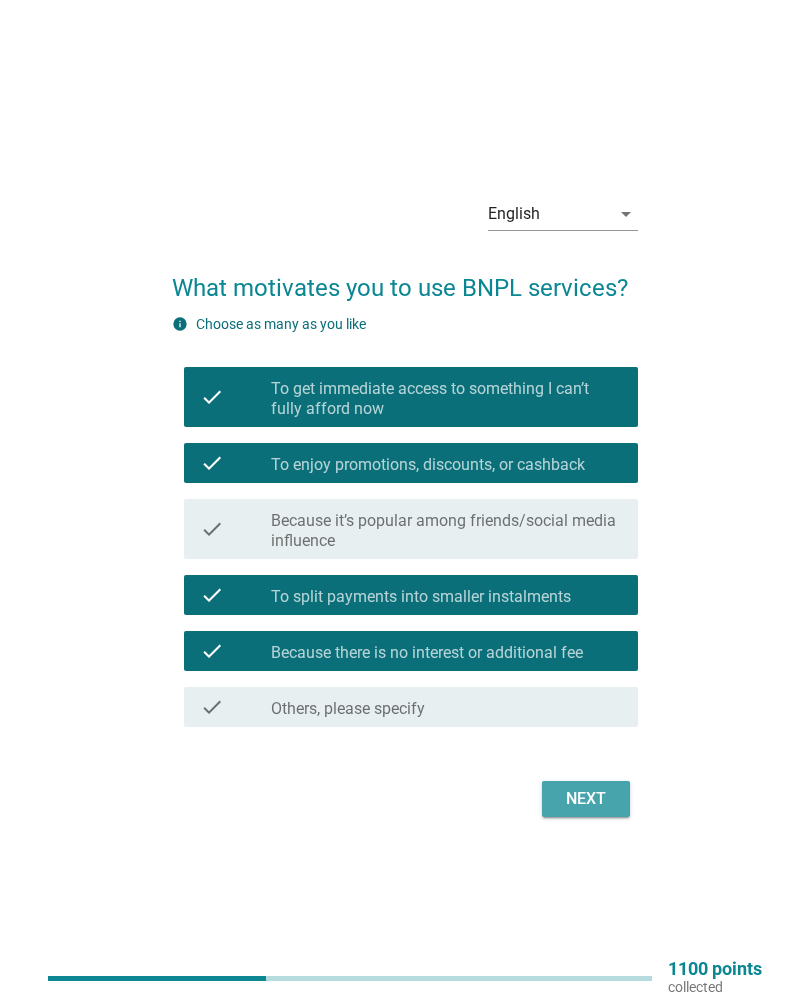 click on "Next" at bounding box center [586, 799] 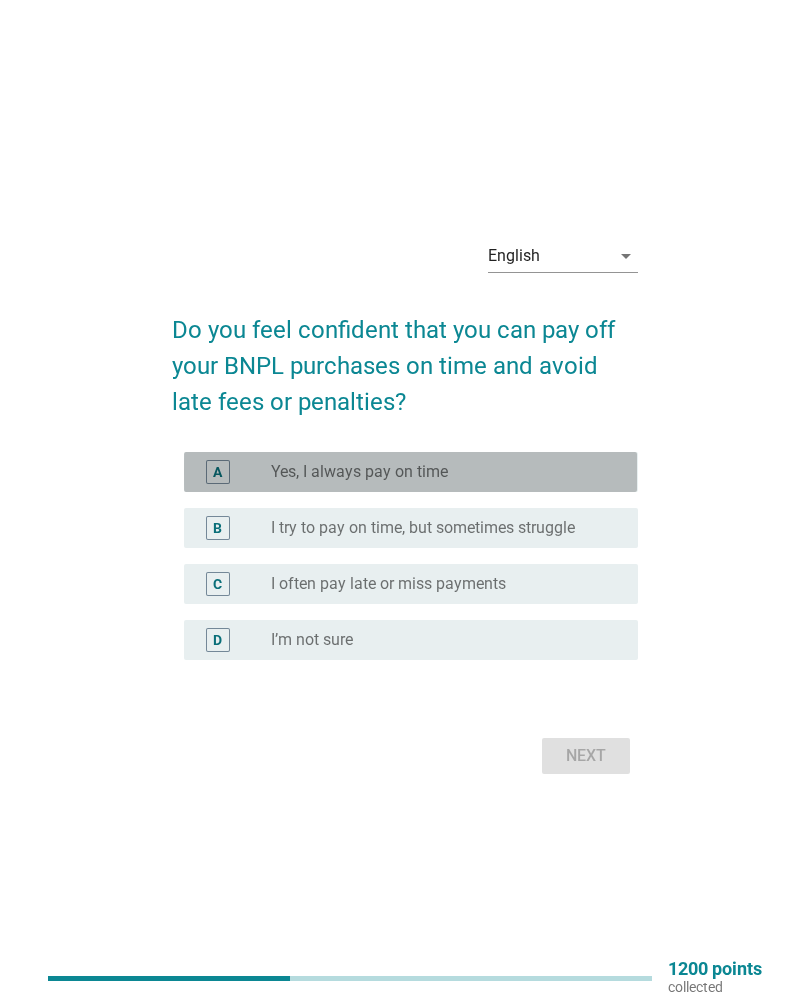 click on "radio_button_unchecked Yes, I always pay on time" at bounding box center (438, 472) 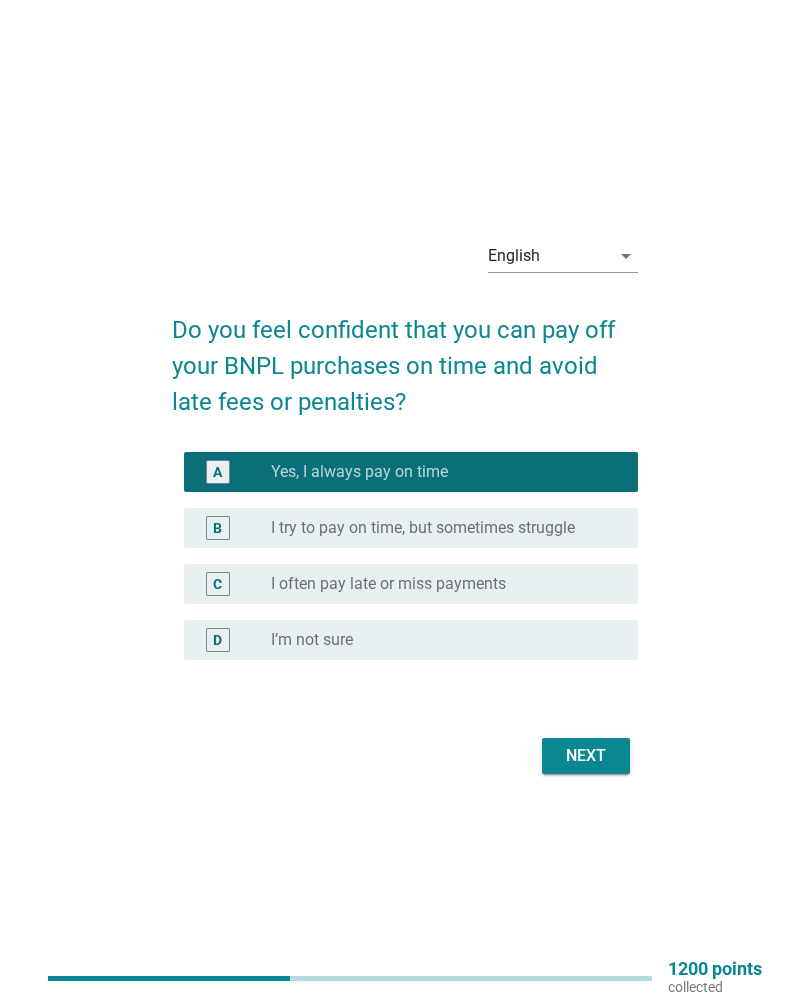 click on "Next" at bounding box center [586, 756] 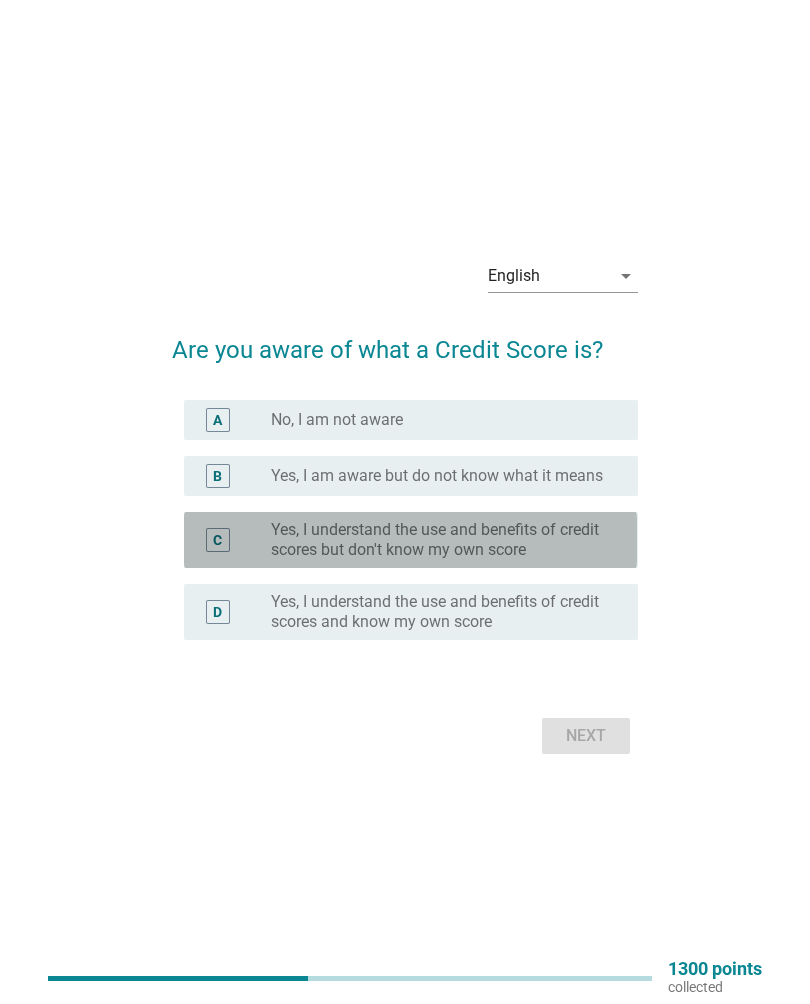 click on "Yes, I understand the use and benefits of credit scores but don't know my own score" at bounding box center (438, 540) 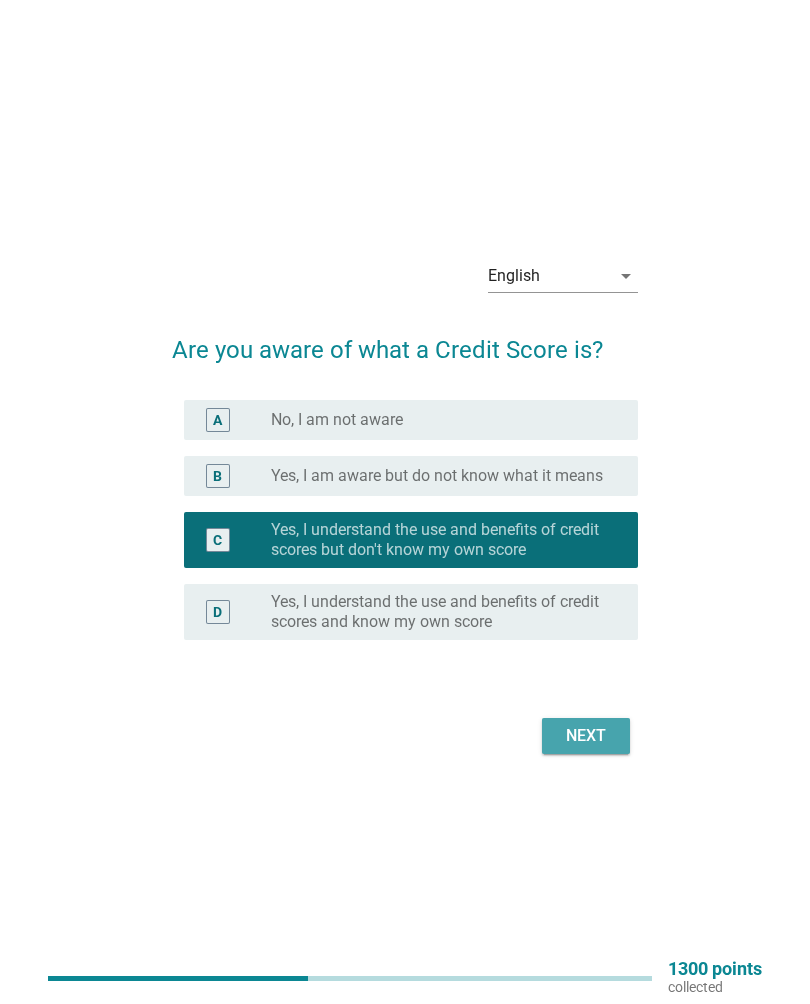 click on "Next" at bounding box center (586, 736) 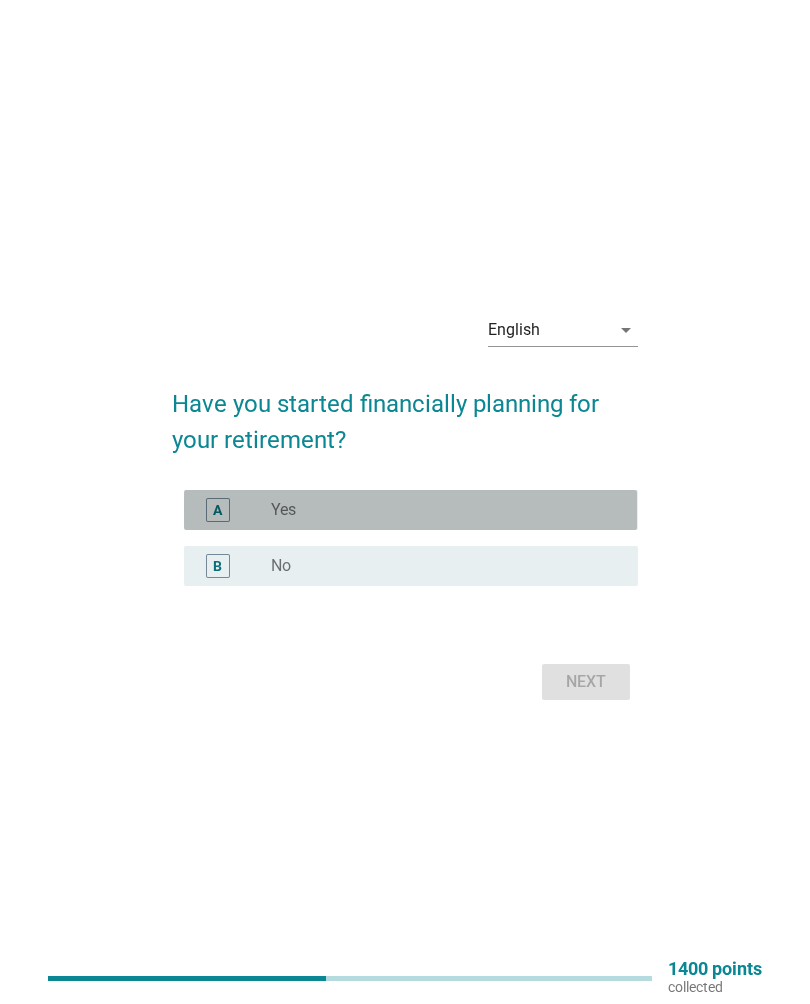 click on "radio_button_unchecked Yes" at bounding box center (438, 510) 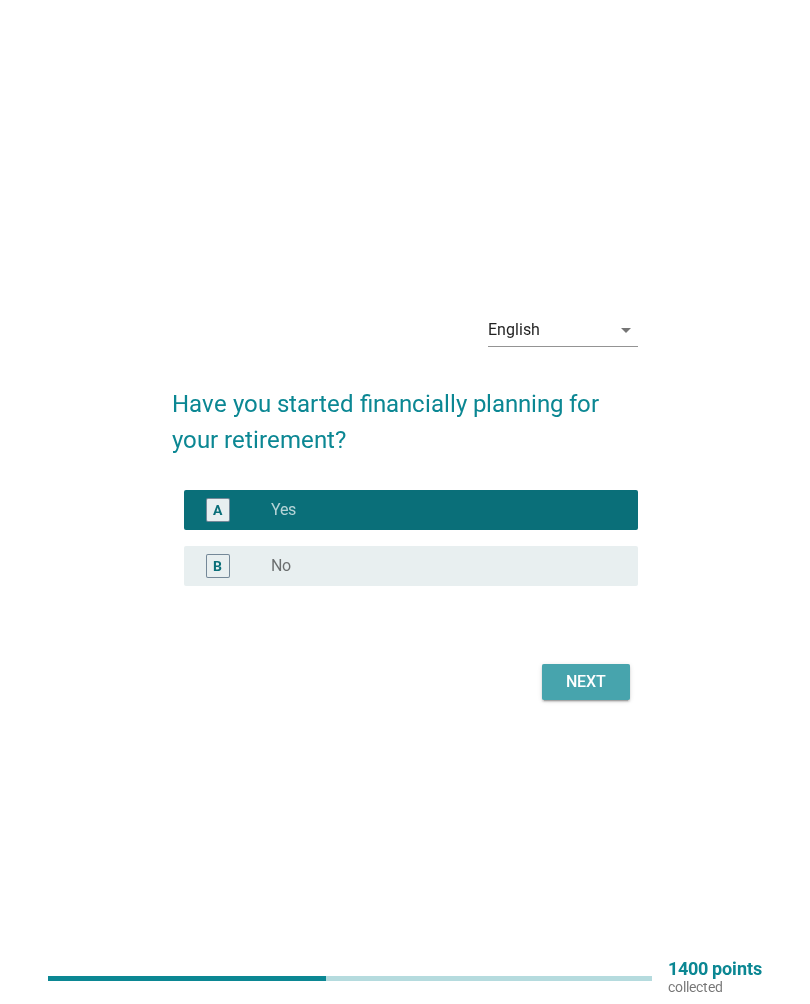 click on "Next" at bounding box center [586, 682] 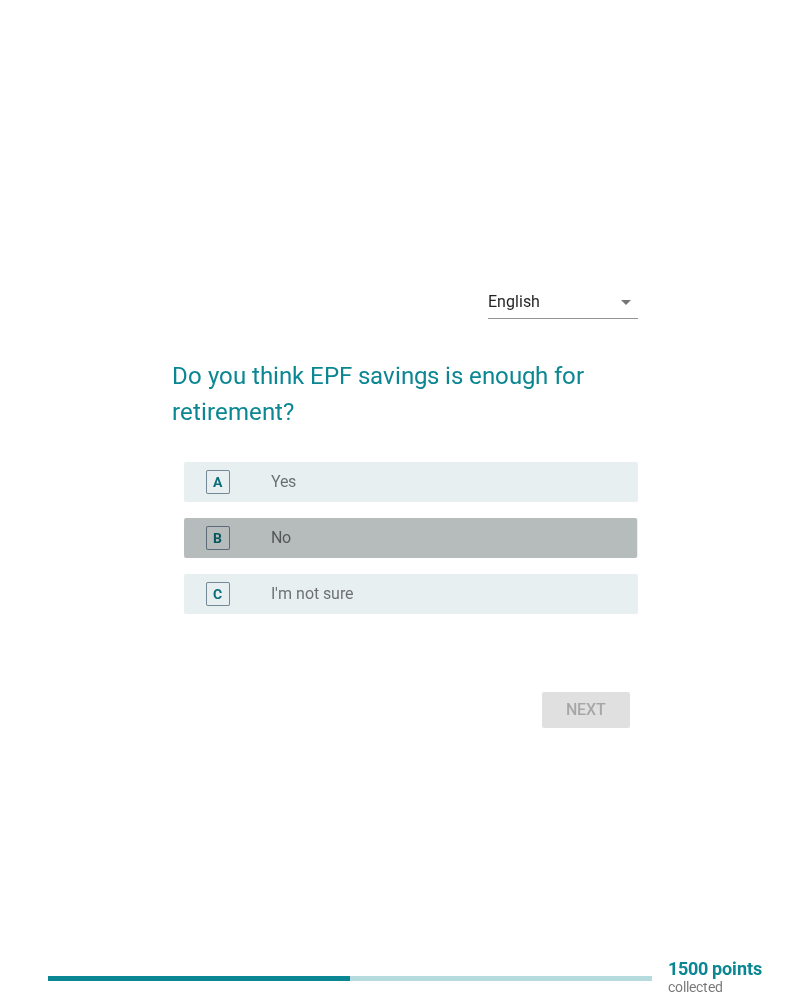 click on "radio_button_unchecked No" at bounding box center [438, 538] 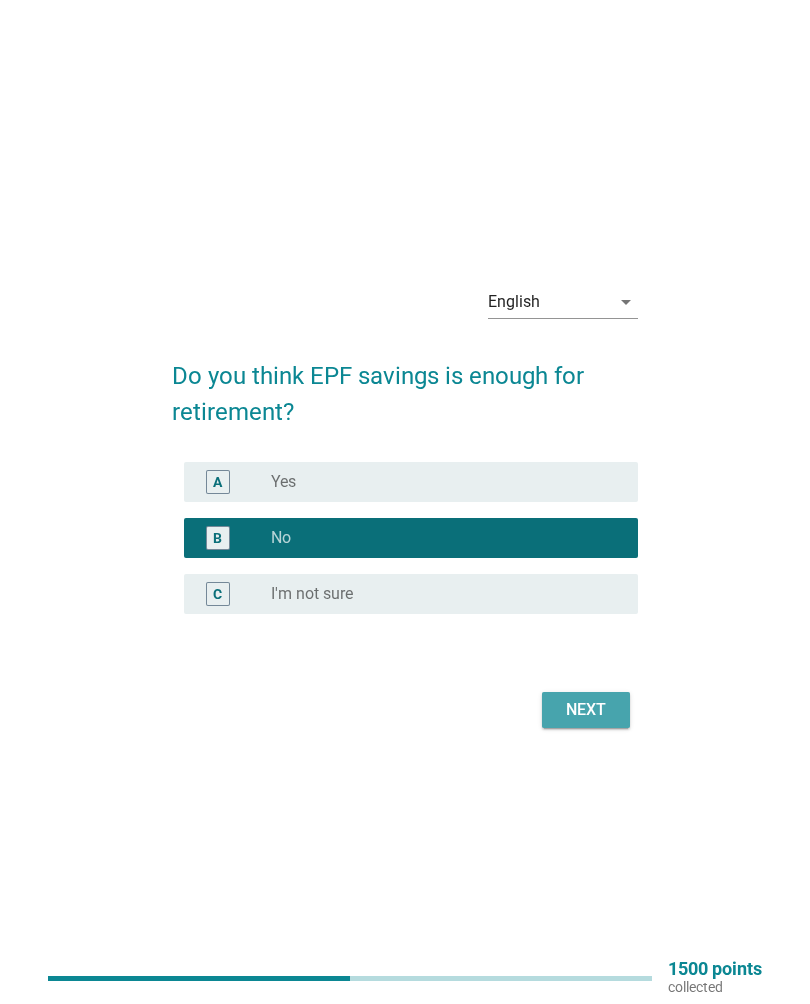 click on "Next" at bounding box center [586, 710] 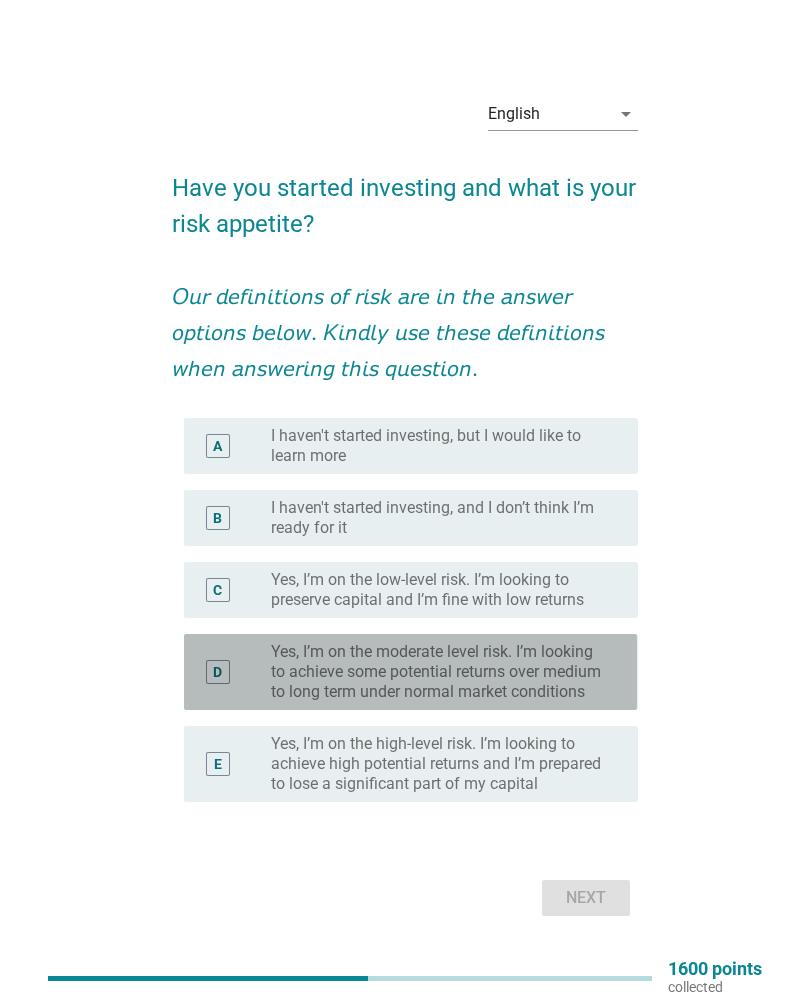 click on "Yes, I’m on the moderate level risk. I’m looking to achieve some potential returns over medium to long term under normal market conditions" at bounding box center [438, 672] 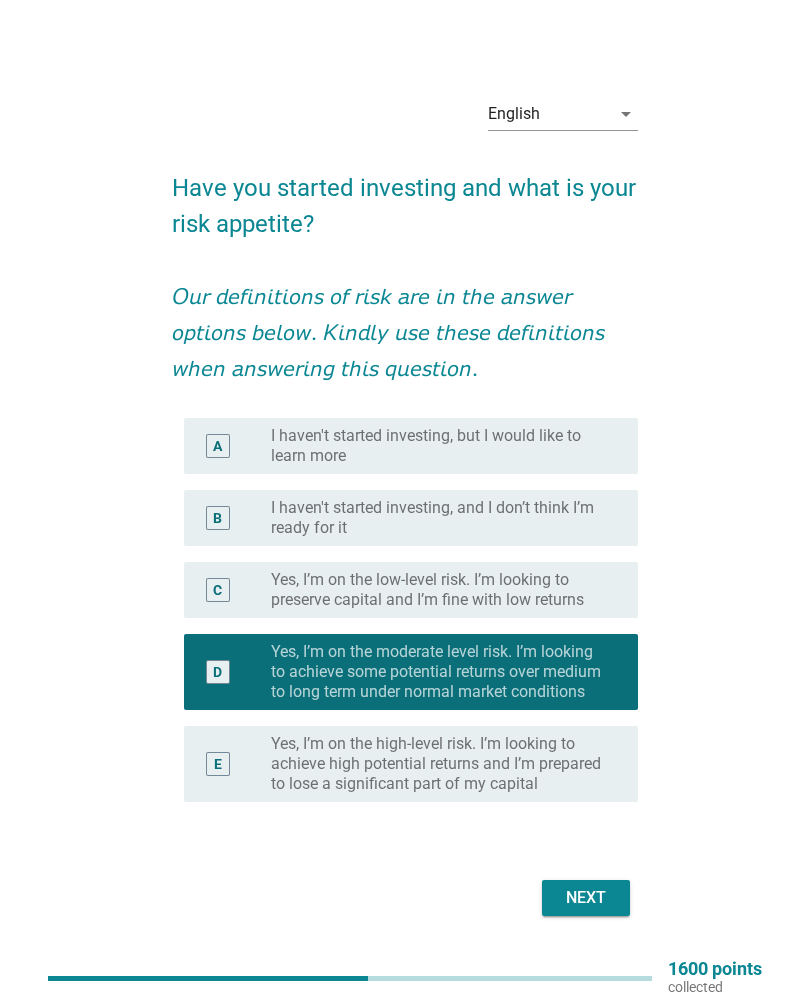 click on "Next" at bounding box center (586, 898) 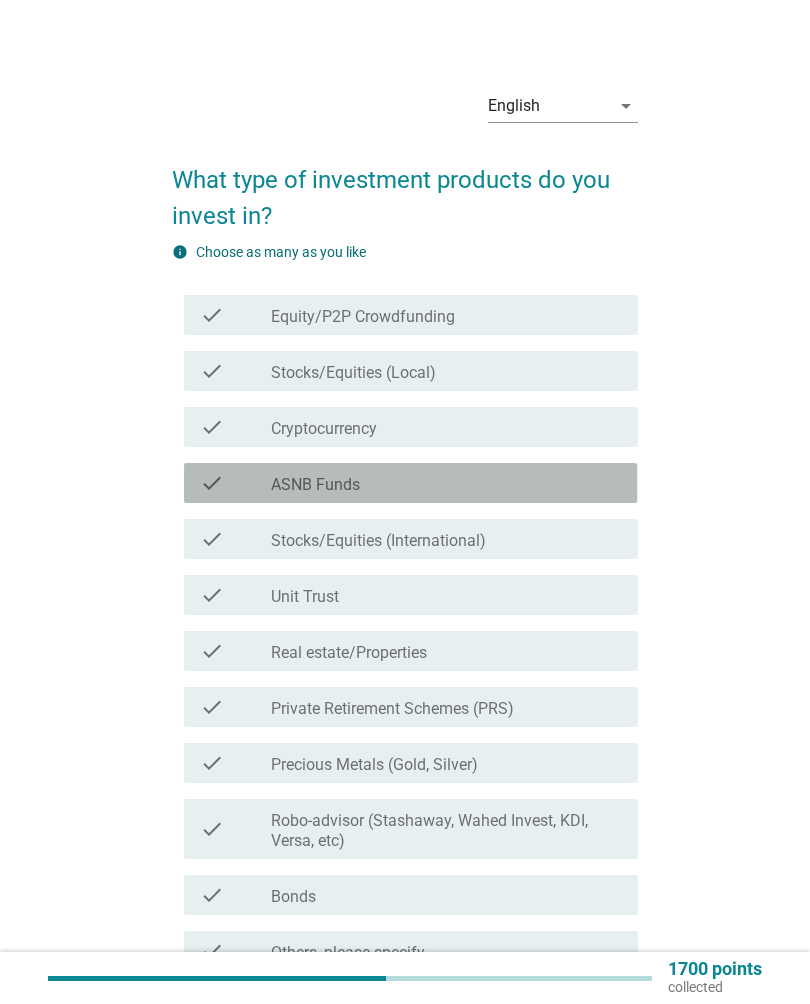 click on "check_box_outline_blank ASNB Funds" at bounding box center [446, 483] 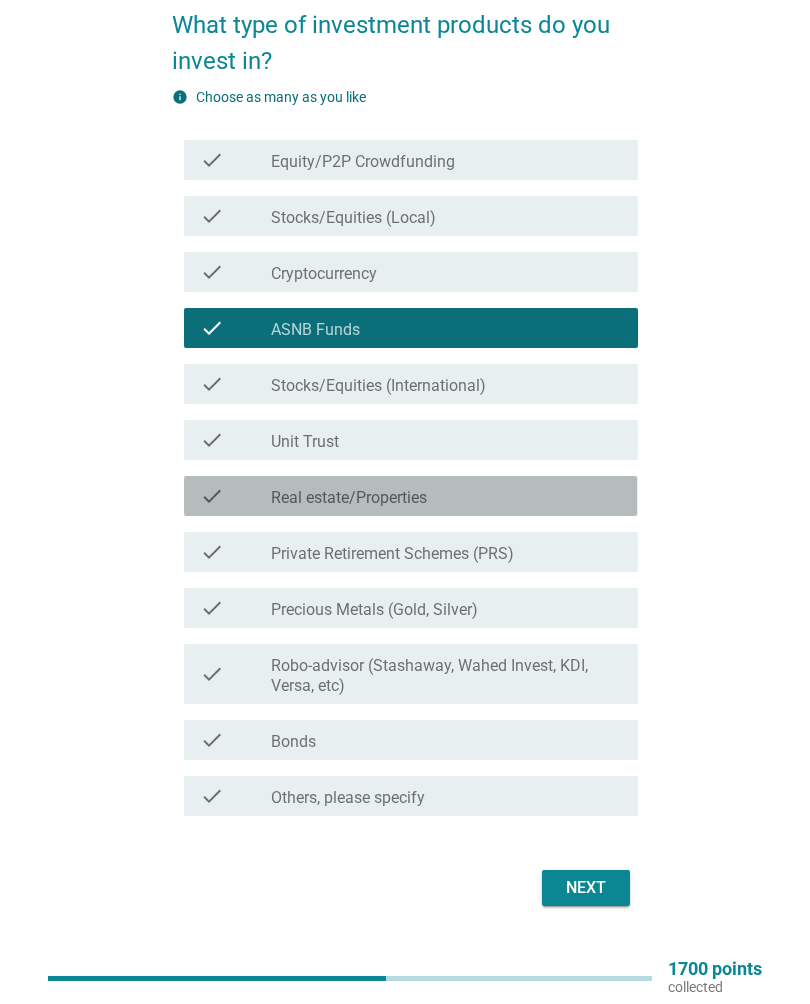 scroll, scrollTop: 147, scrollLeft: 0, axis: vertical 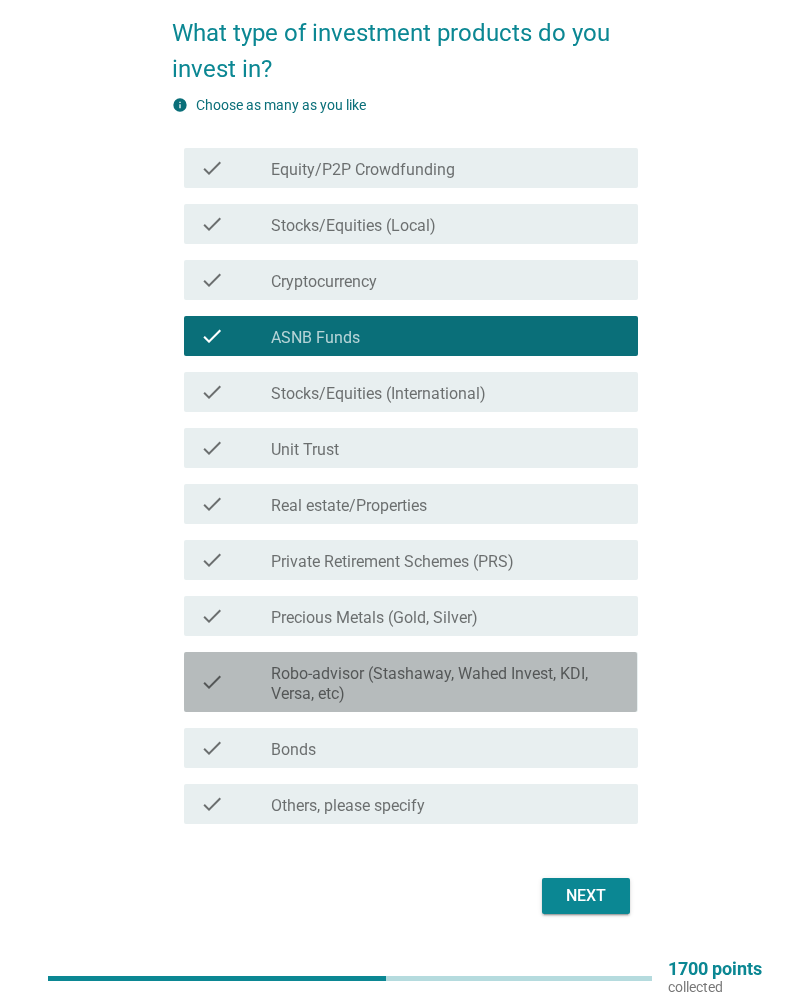 click on "Robo-advisor (Stashaway, Wahed Invest, KDI, Versa, etc)" at bounding box center [446, 684] 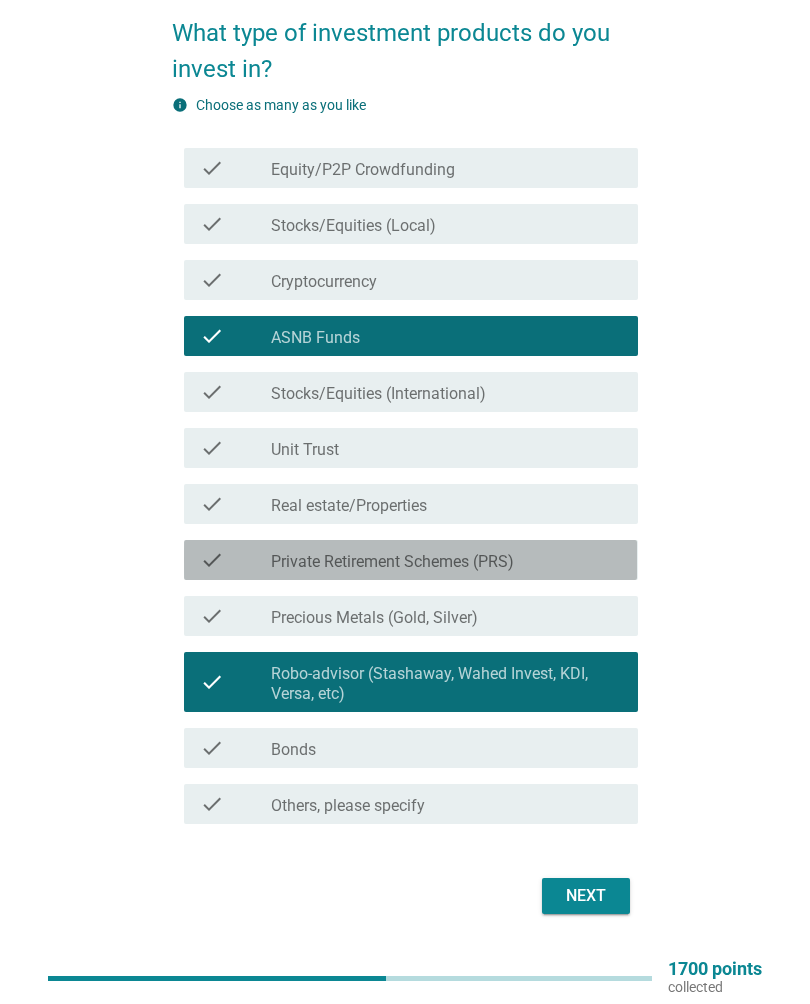 click on "check     check_box_outline_blank Private Retirement Schemes (PRS)" at bounding box center [410, 560] 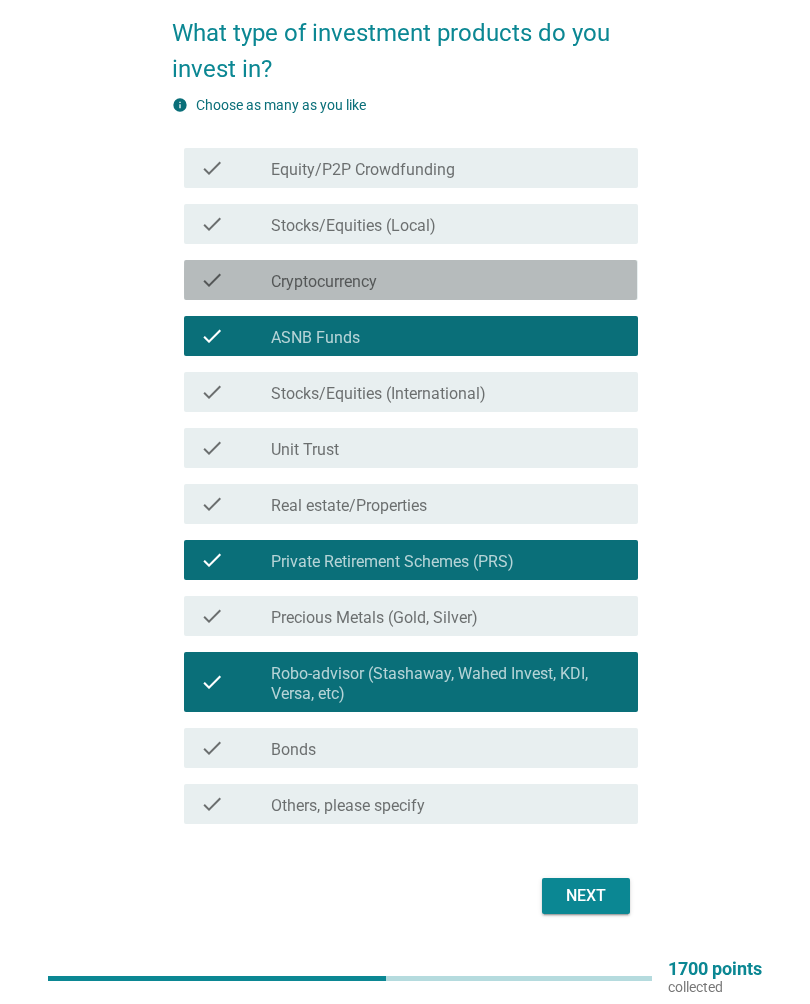click on "check" at bounding box center [212, 280] 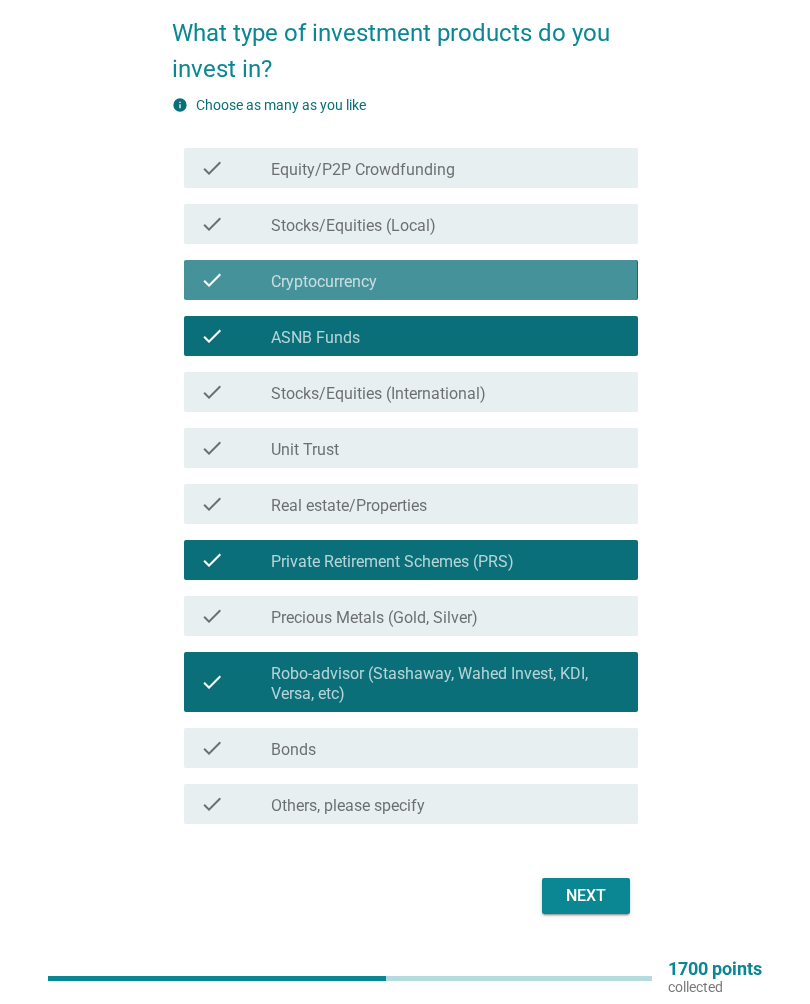 click on "check" at bounding box center [212, 280] 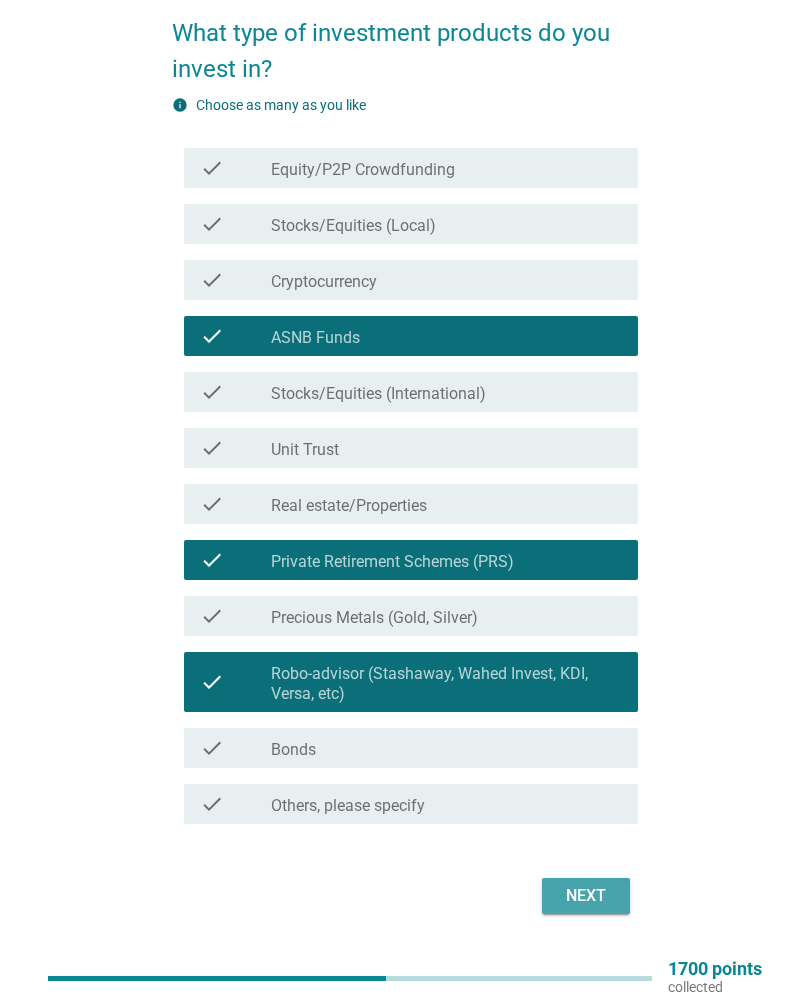 click on "Next" at bounding box center (586, 896) 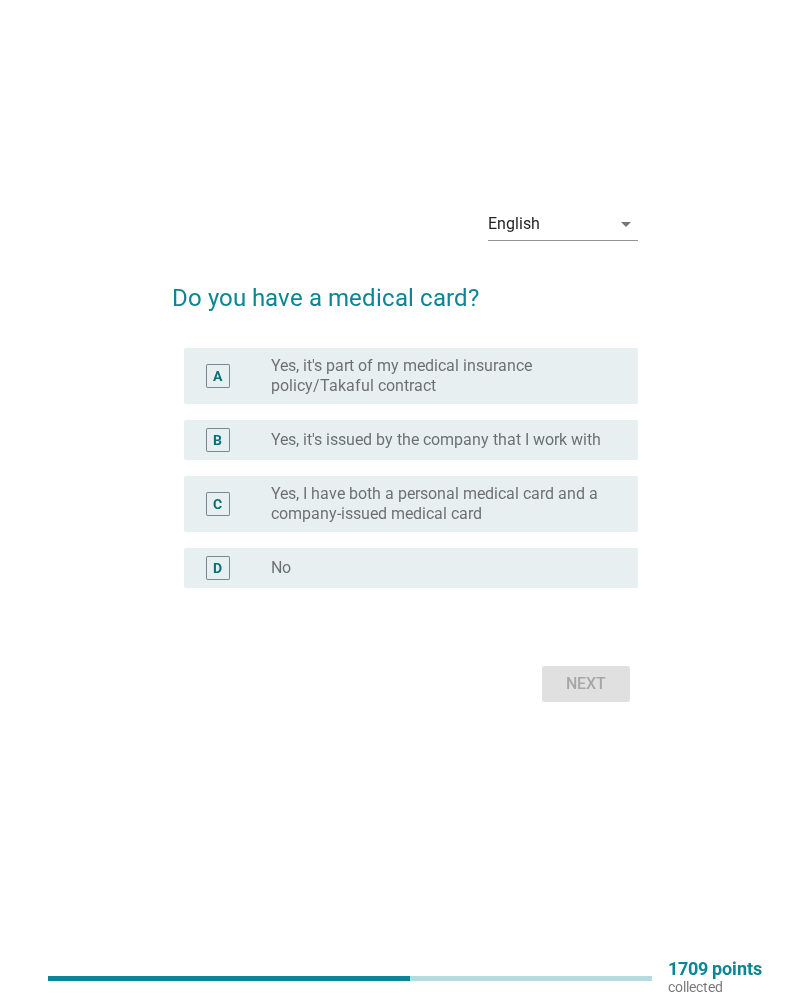 scroll, scrollTop: 0, scrollLeft: 0, axis: both 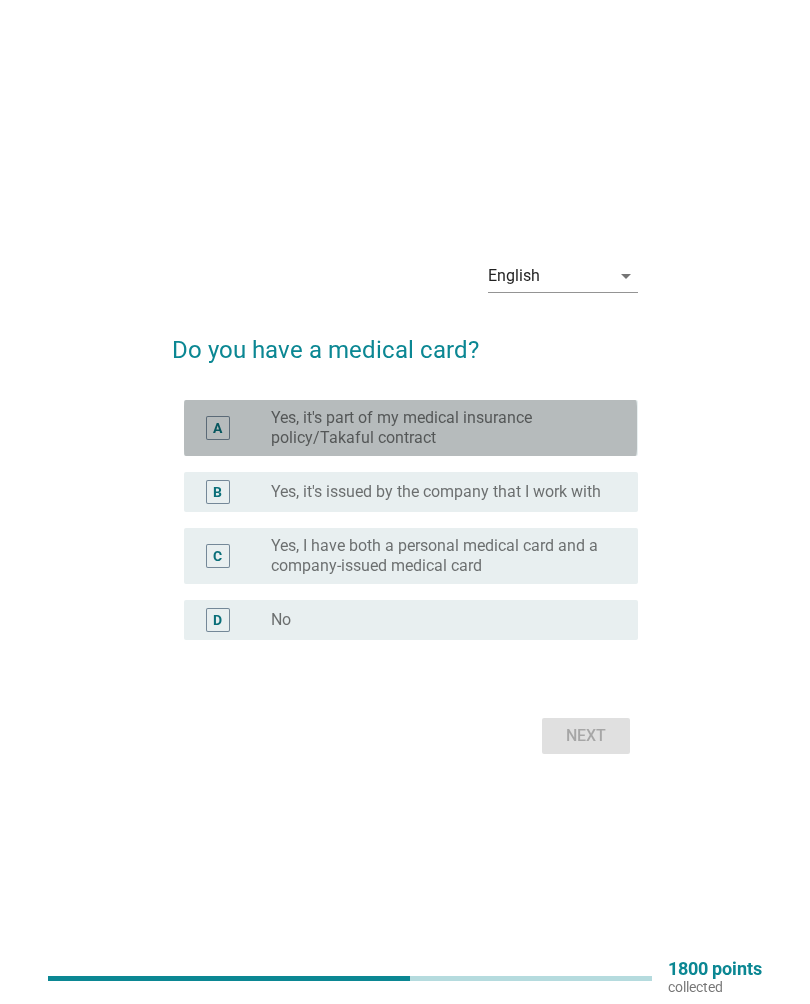 click on "Yes, it's part of my medical insurance policy/Takaful contract" at bounding box center [438, 428] 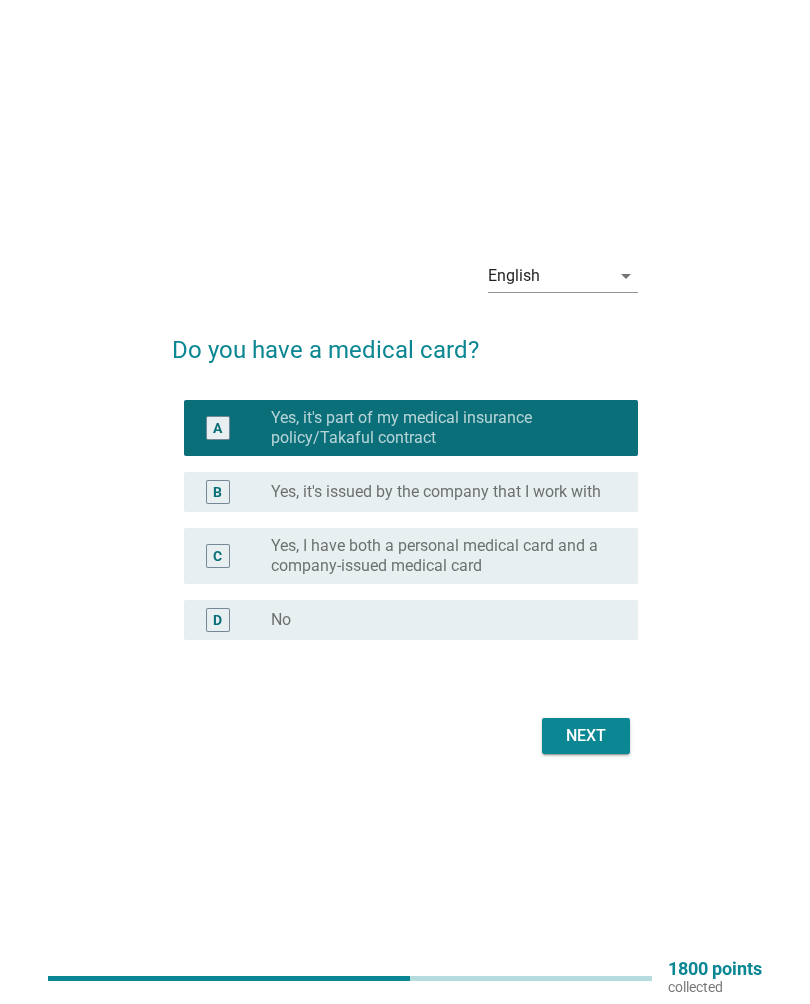 click on "Next" at bounding box center (586, 736) 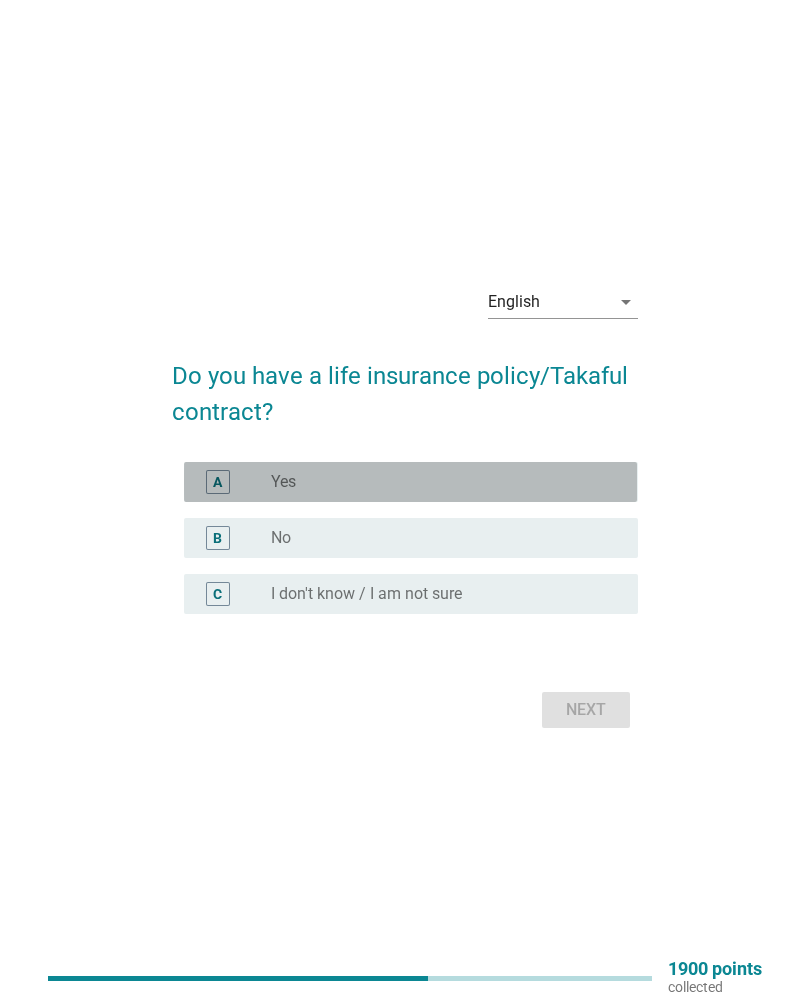 click on "radio_button_unchecked Yes" at bounding box center [438, 482] 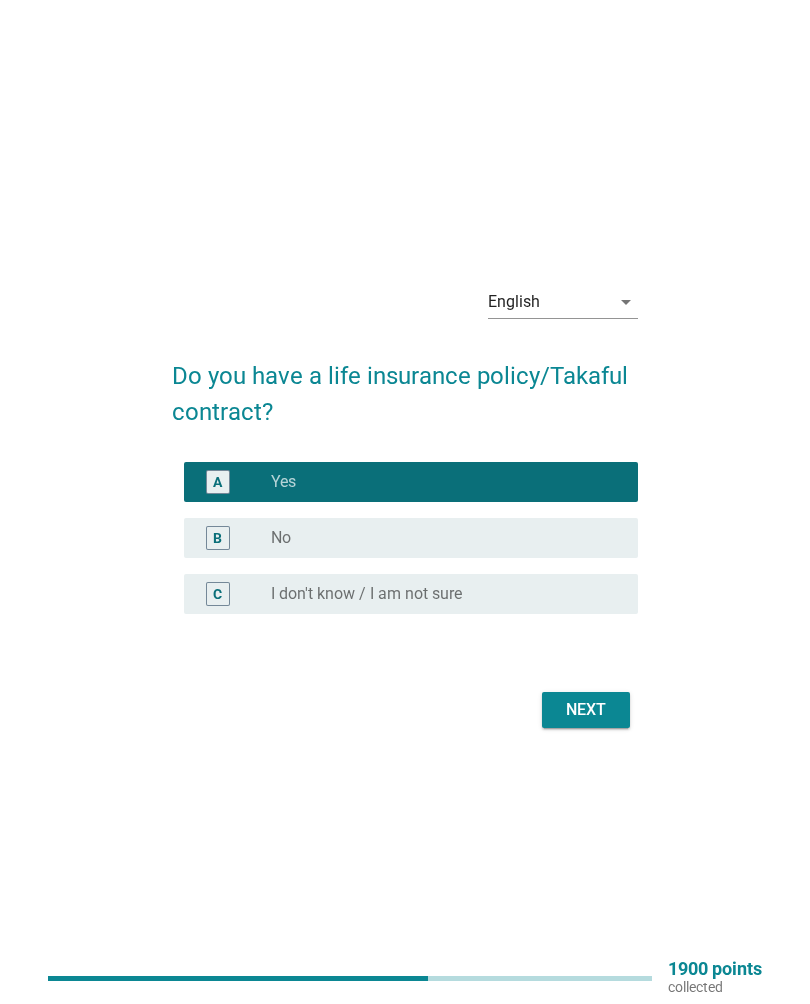 click on "Next" at bounding box center [586, 710] 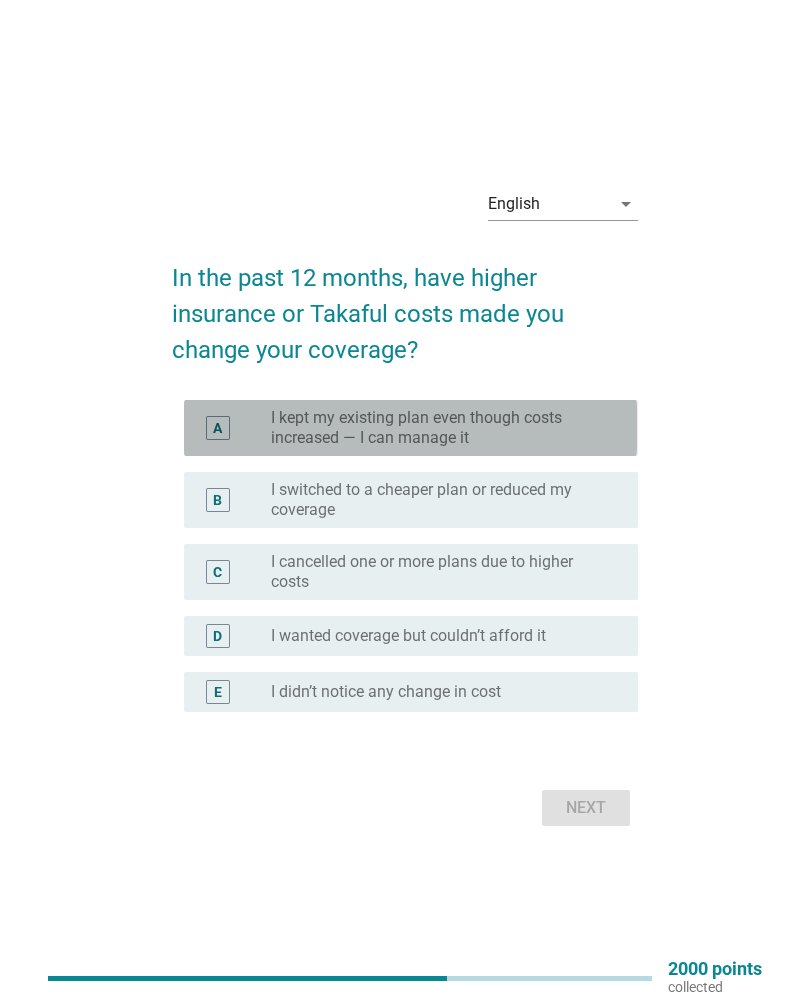 click on "I kept my existing plan even though costs increased — I can manage it" at bounding box center (438, 428) 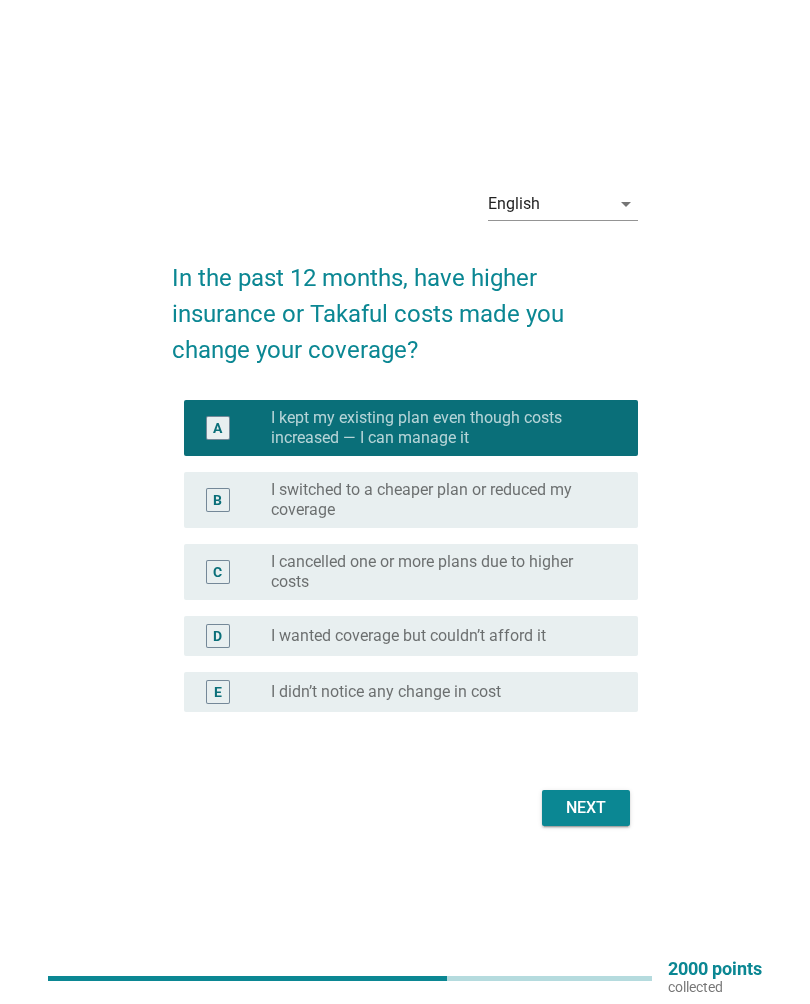 click on "Next" at bounding box center [586, 808] 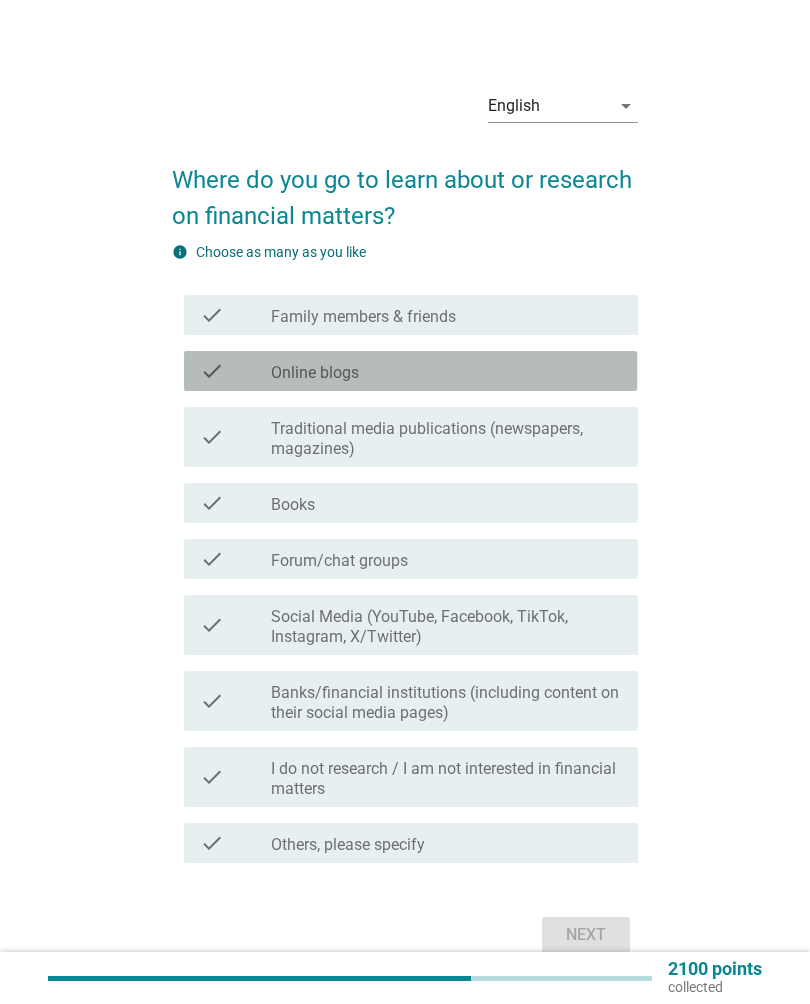 click on "check_box_outline_blank Online blogs" at bounding box center (446, 371) 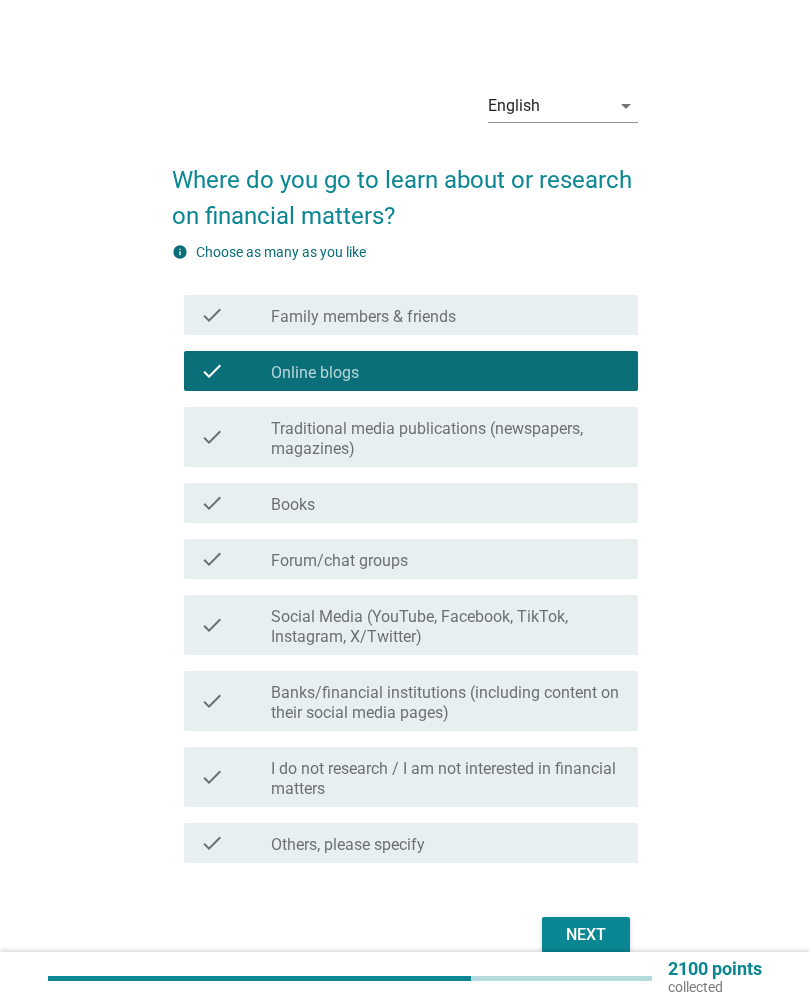 click on "Banks/financial institutions (including content on their social media pages)" at bounding box center [446, 703] 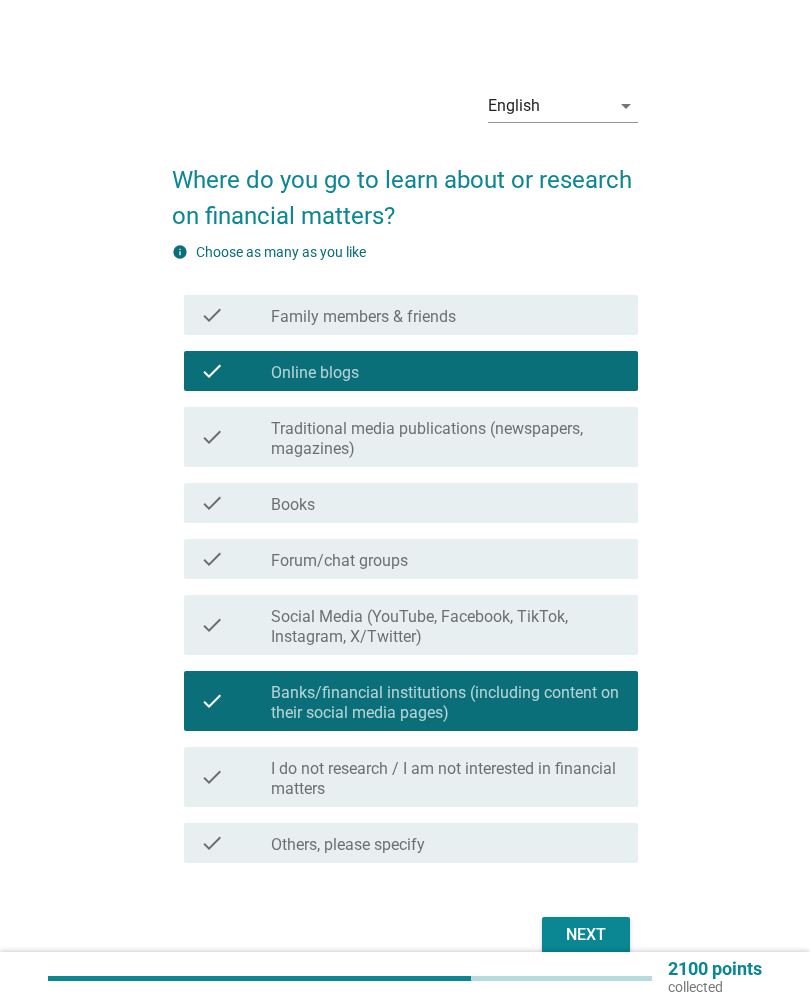 click on "Next" at bounding box center (586, 935) 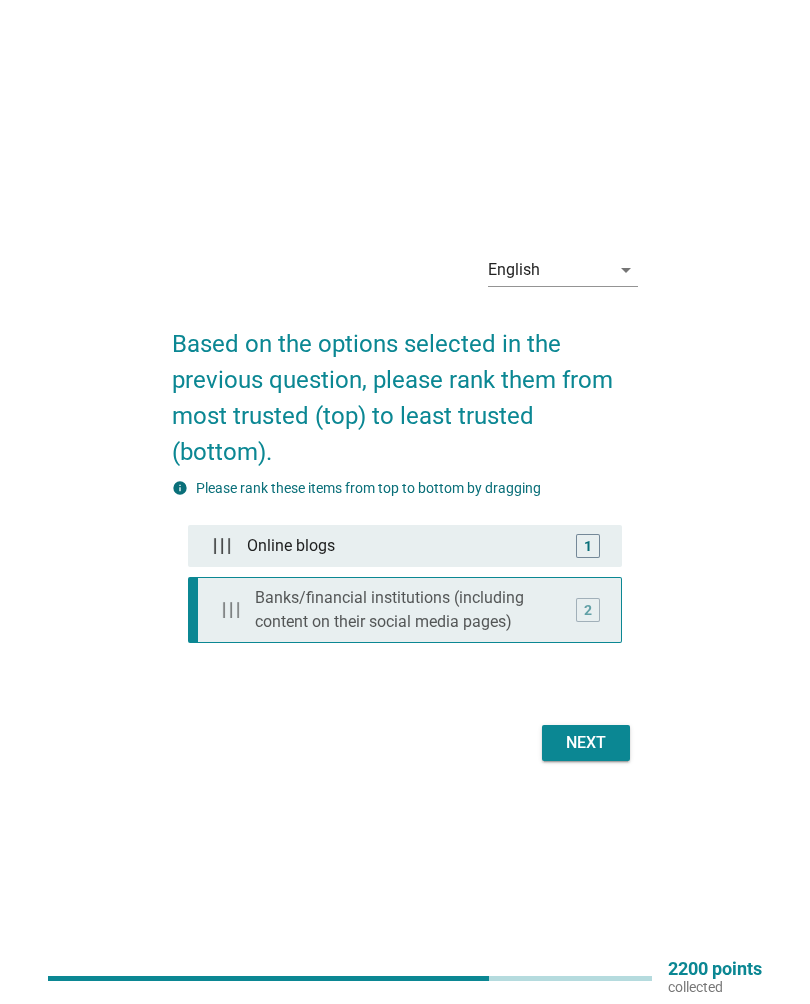 type 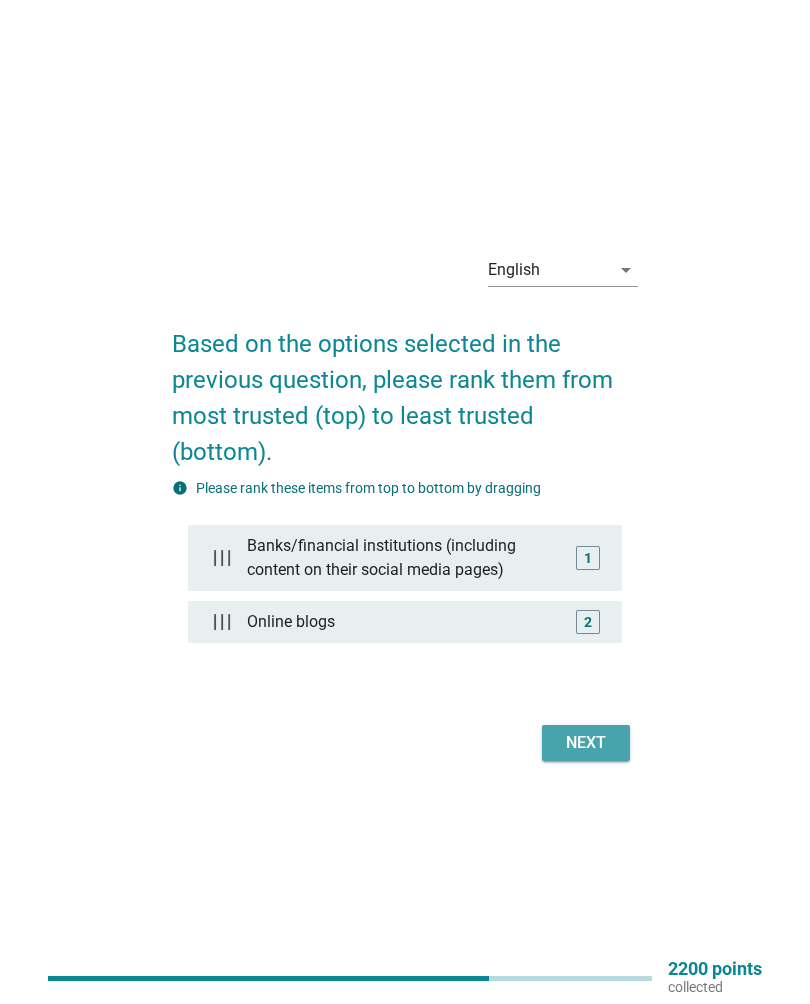 click on "Next" at bounding box center (586, 743) 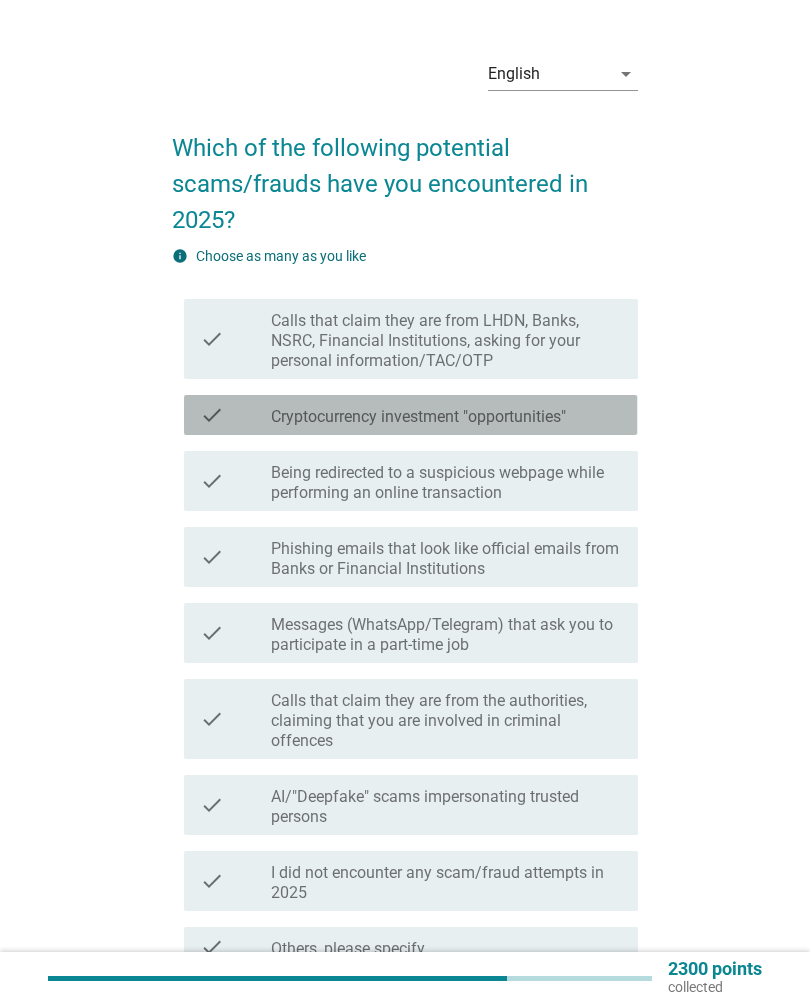 click on "check_box_outline_blank Cryptocurrency investment "opportunities"" at bounding box center (446, 415) 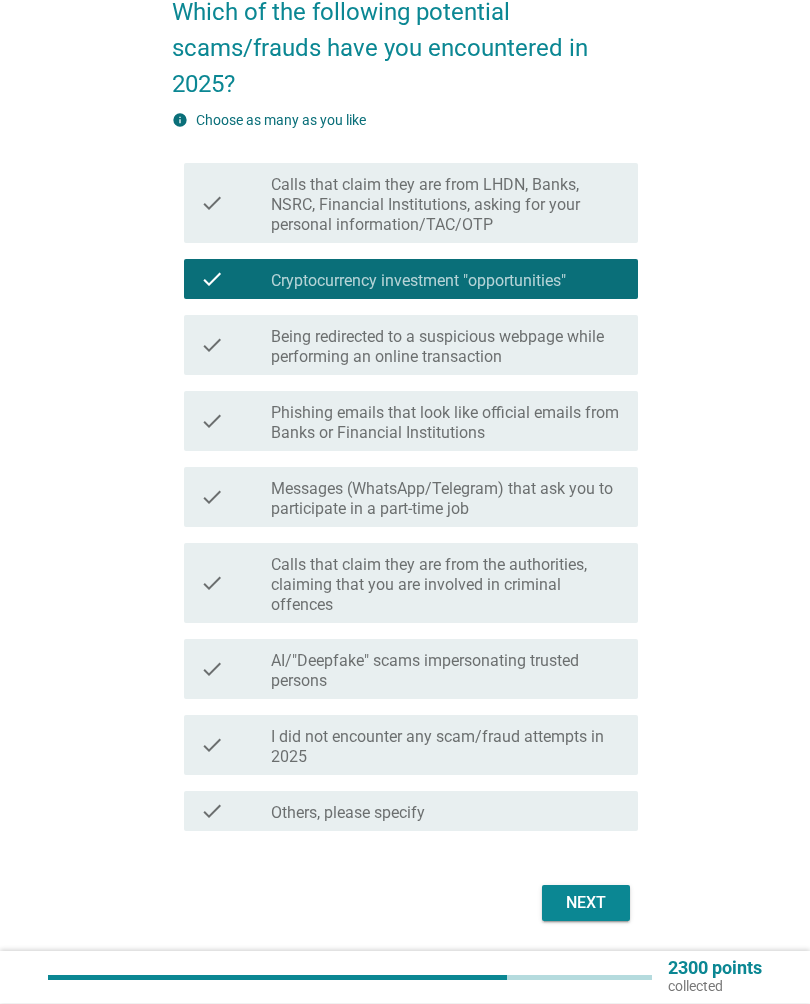 scroll, scrollTop: 168, scrollLeft: 0, axis: vertical 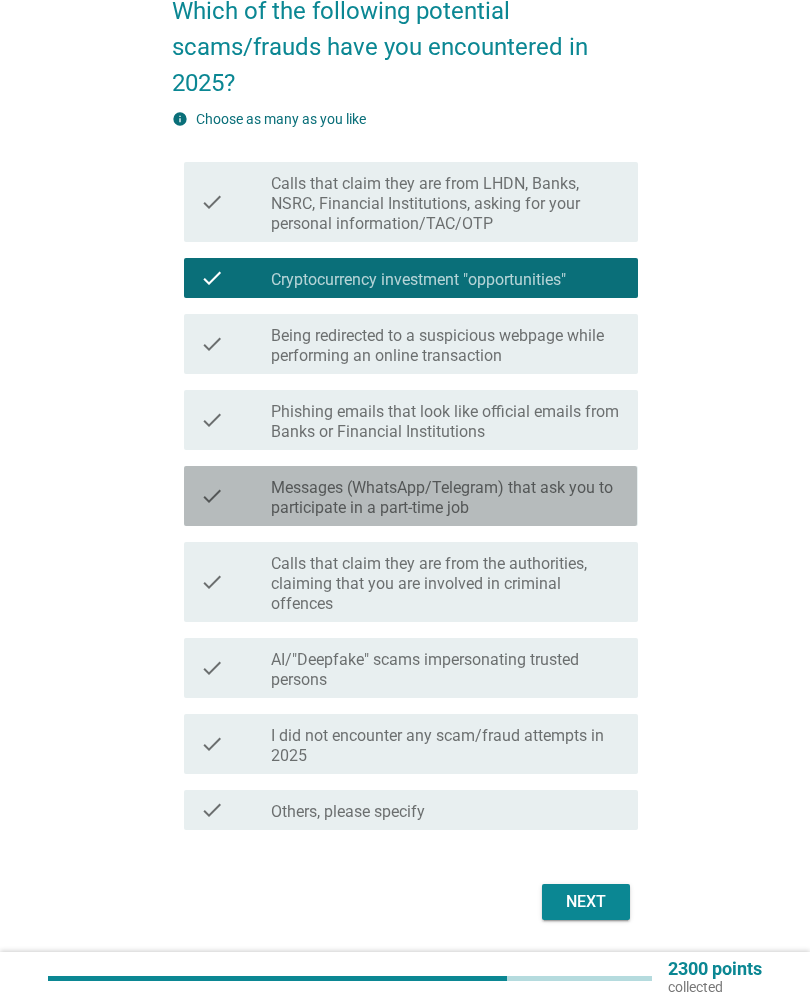 click on "Messages (WhatsApp/Telegram) that ask you to participate in a part-time job" at bounding box center [446, 498] 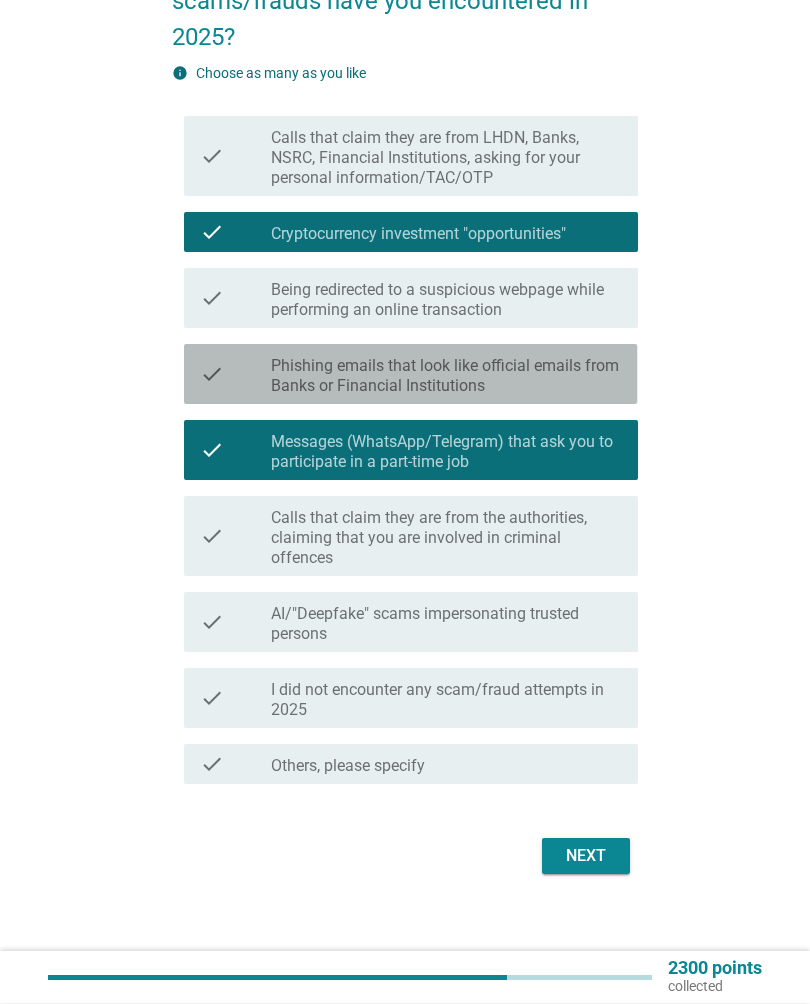 scroll, scrollTop: 217, scrollLeft: 0, axis: vertical 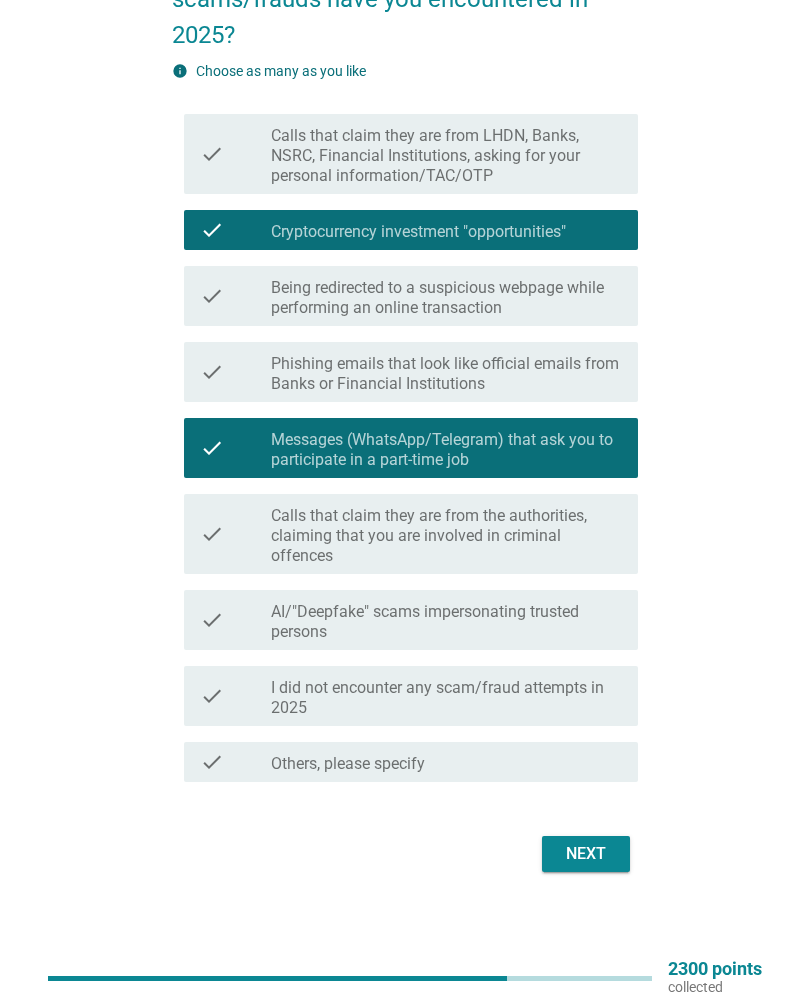 click on "Next" at bounding box center (586, 854) 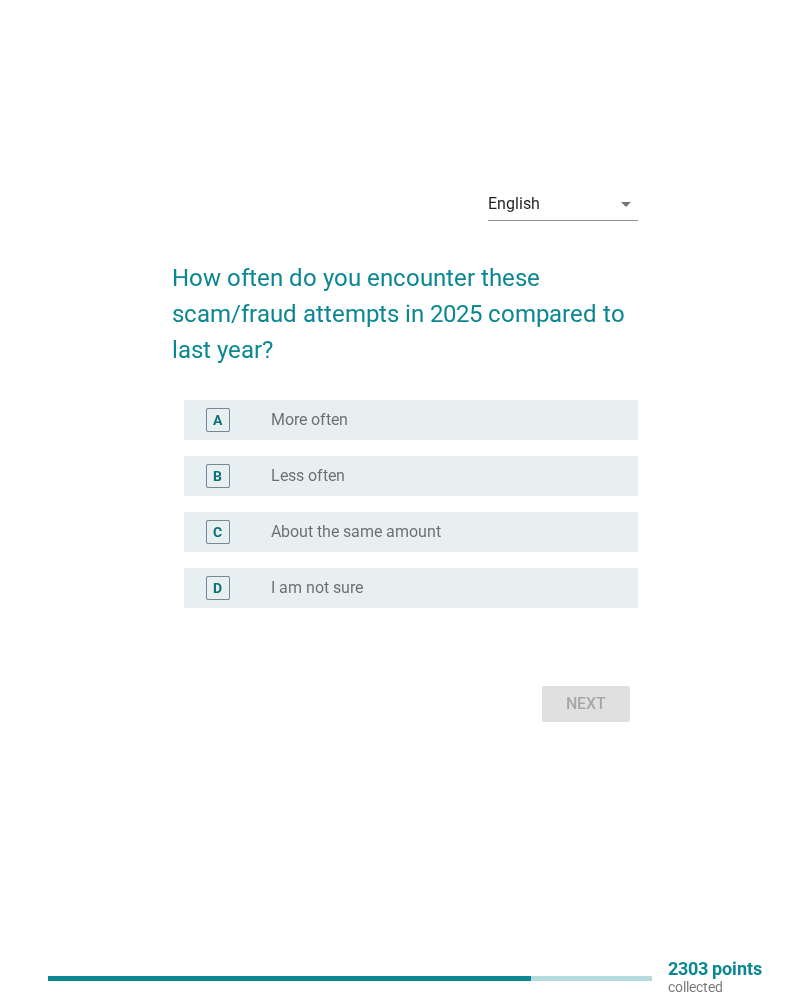 scroll, scrollTop: 0, scrollLeft: 0, axis: both 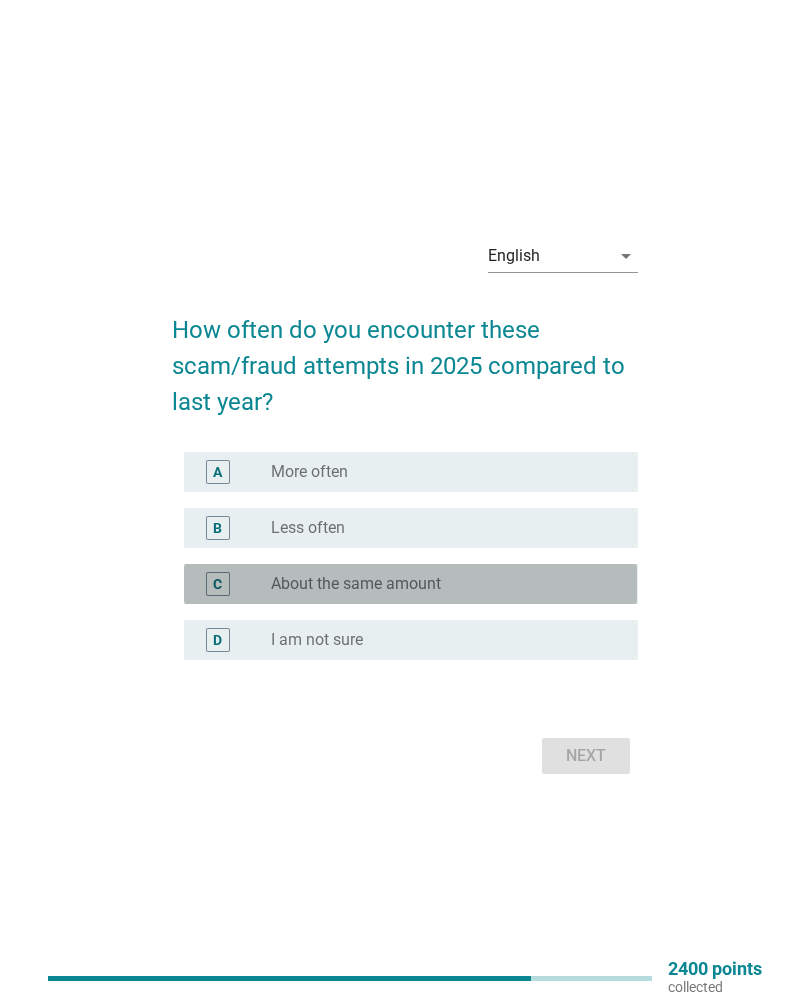 click on "radio_button_unchecked About the same amount" at bounding box center (438, 584) 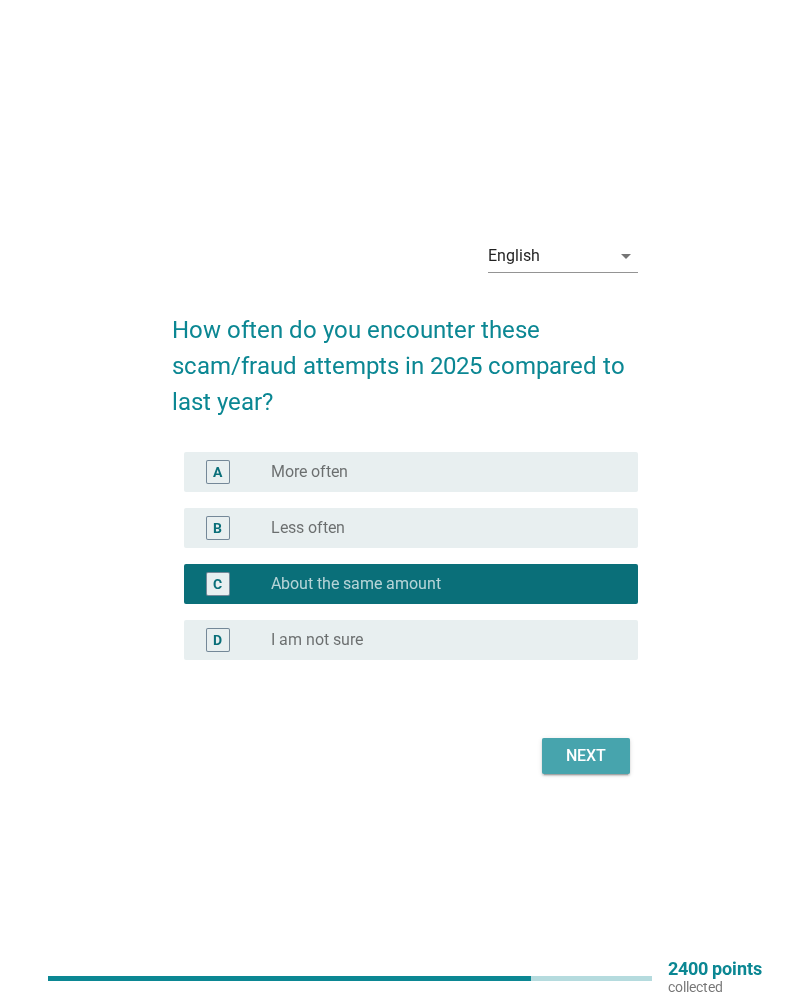 click on "Next" at bounding box center [586, 756] 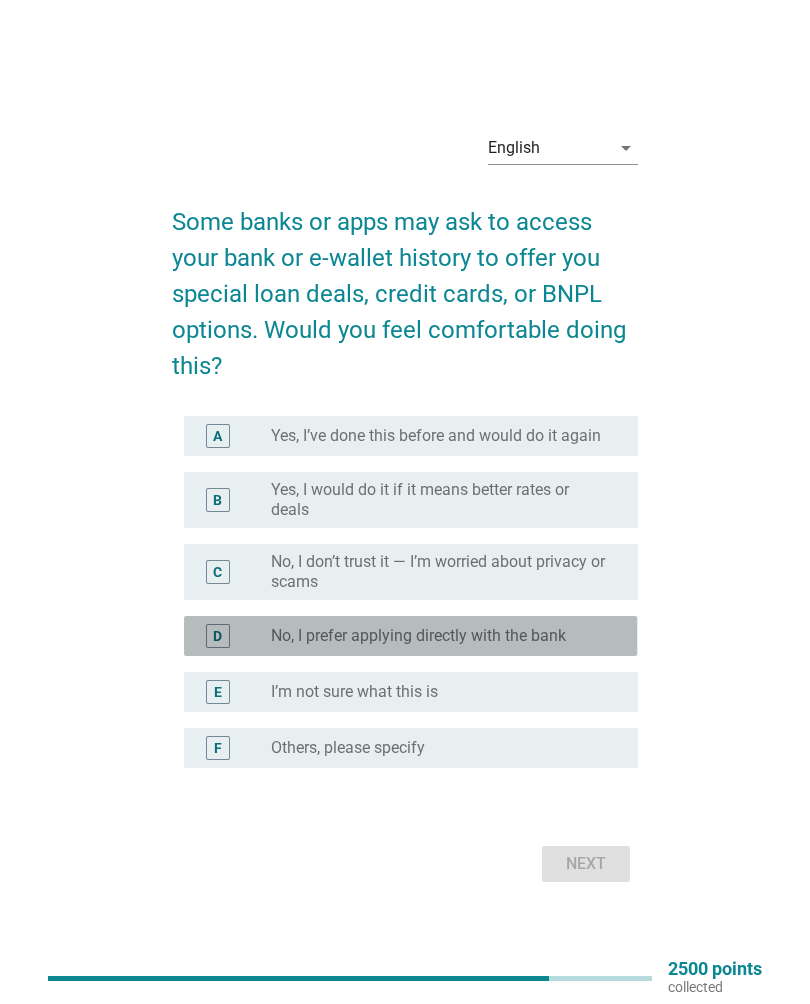 click on "No, I prefer applying directly with the bank" at bounding box center (418, 636) 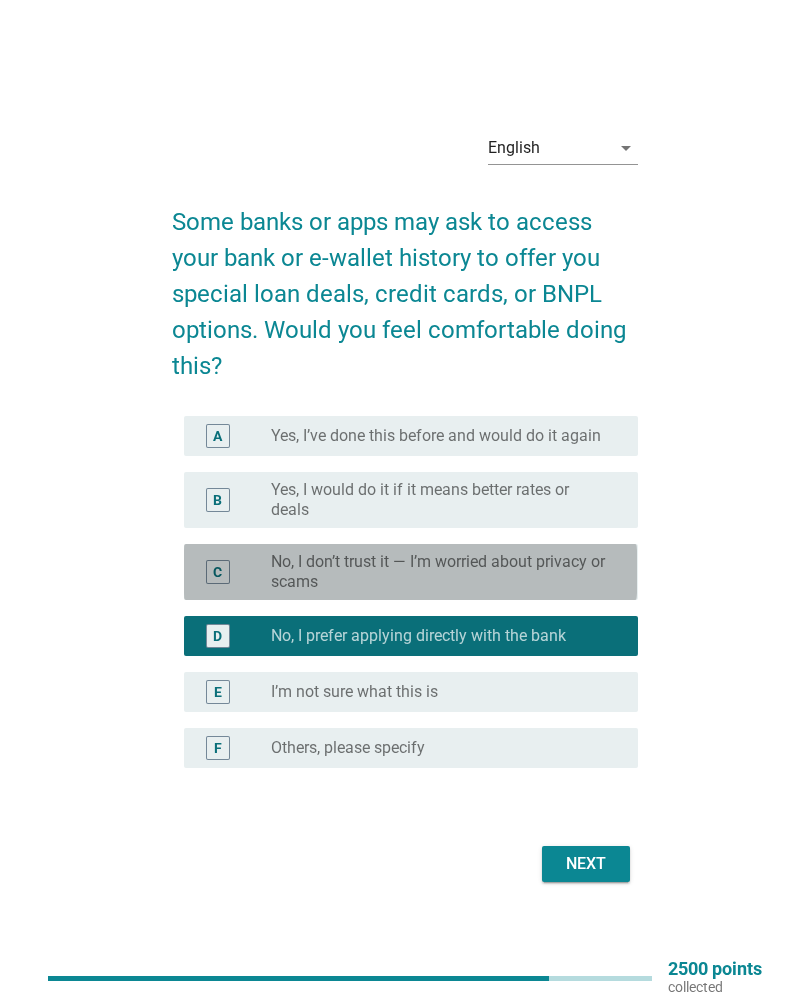 click on "No, I don’t trust it — I’m worried about privacy or scams" at bounding box center (438, 572) 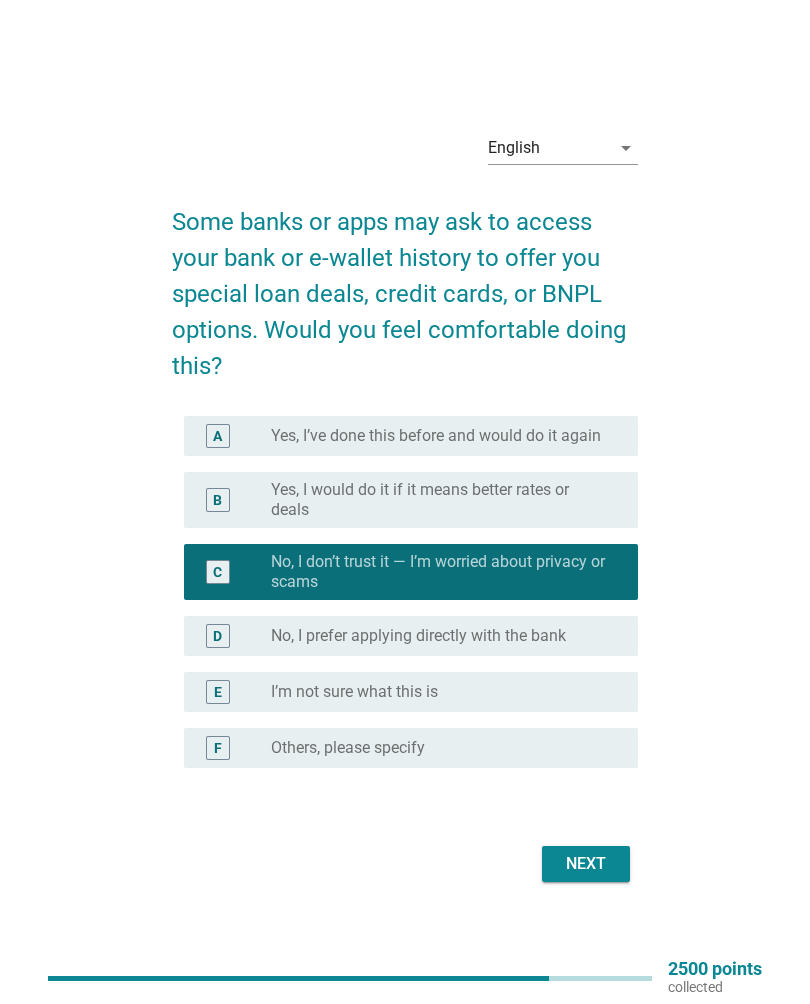 click on "Next" at bounding box center (586, 864) 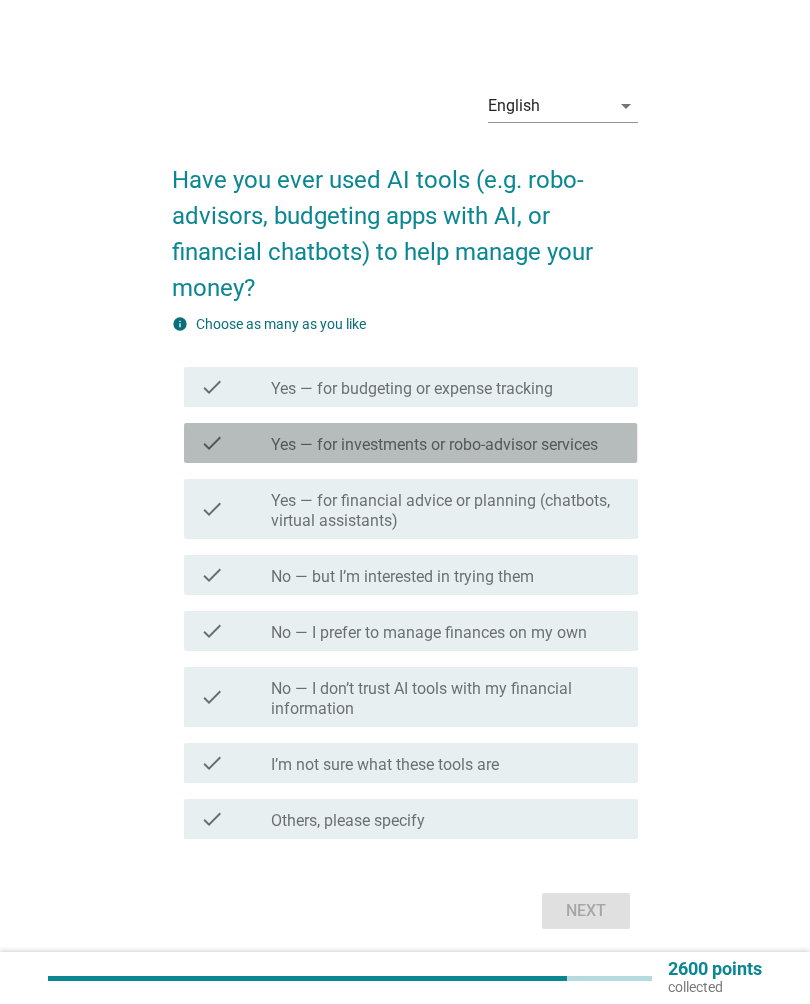 click on "Yes — for investments or robo-advisor services" at bounding box center [434, 445] 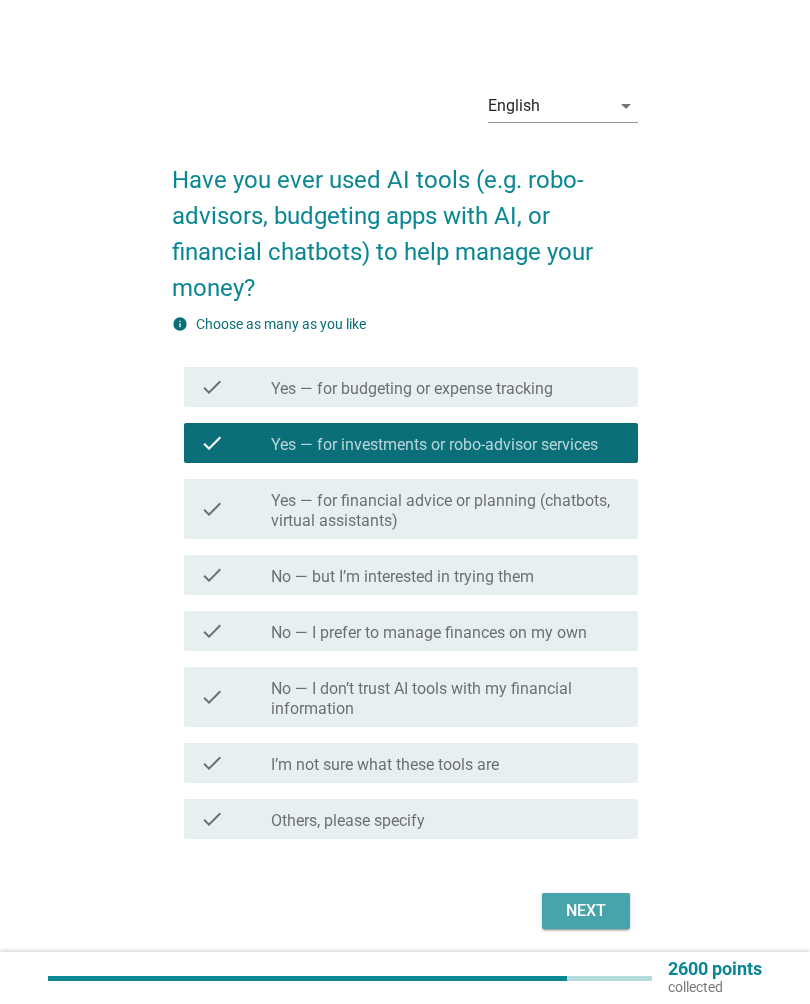 click on "Next" at bounding box center (586, 911) 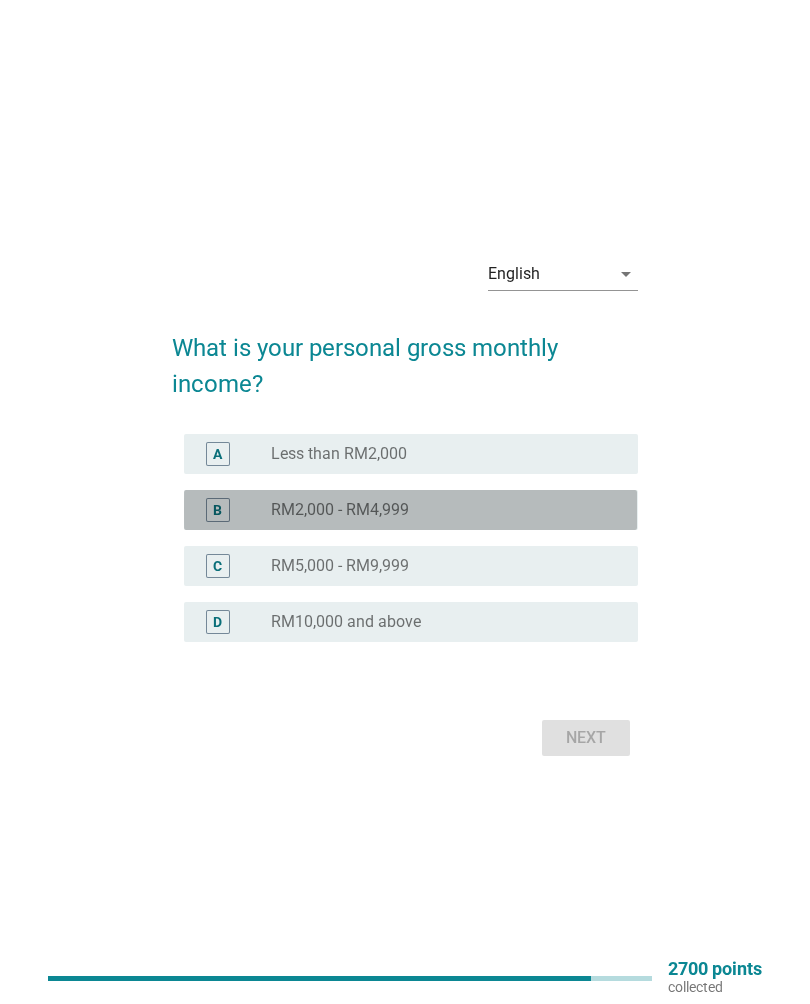 click on "radio_button_unchecked RM2,000 - RM4,999" at bounding box center (438, 510) 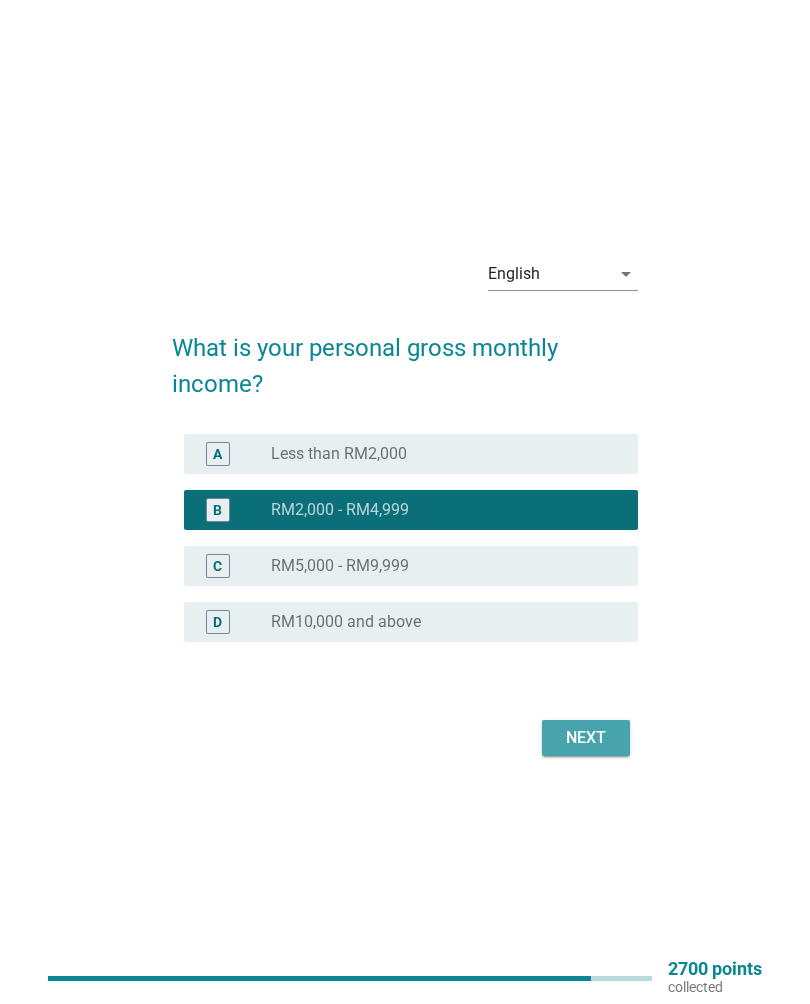 click on "Next" at bounding box center [586, 738] 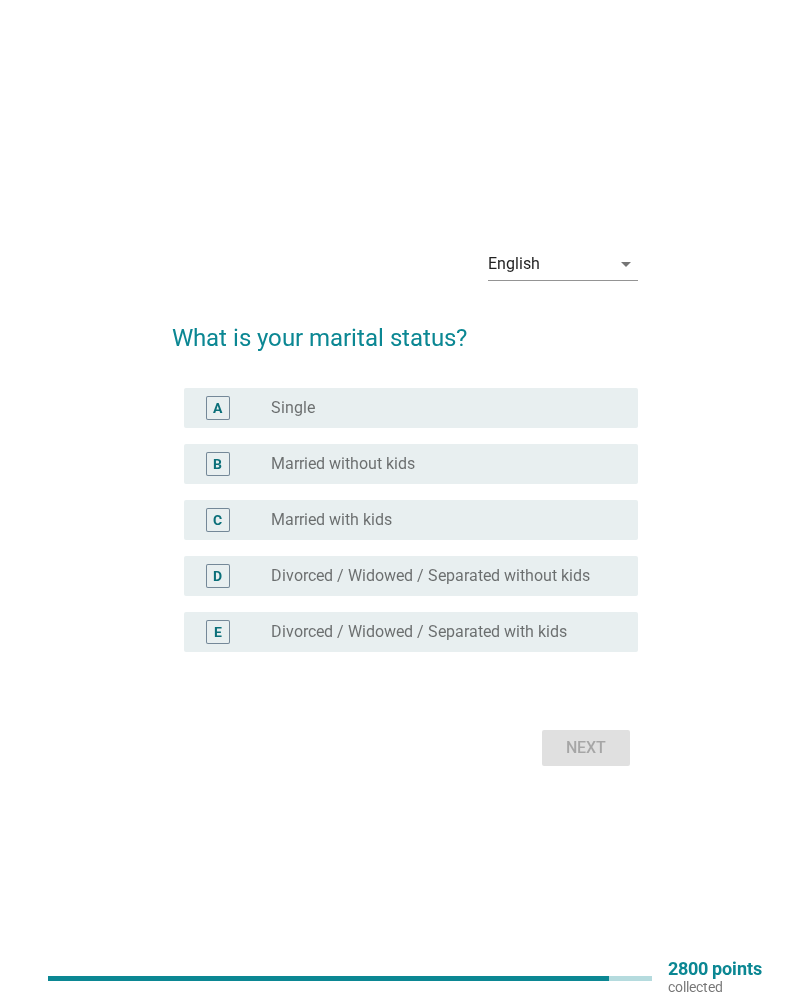 click on "radio_button_unchecked Married without kids" at bounding box center [446, 464] 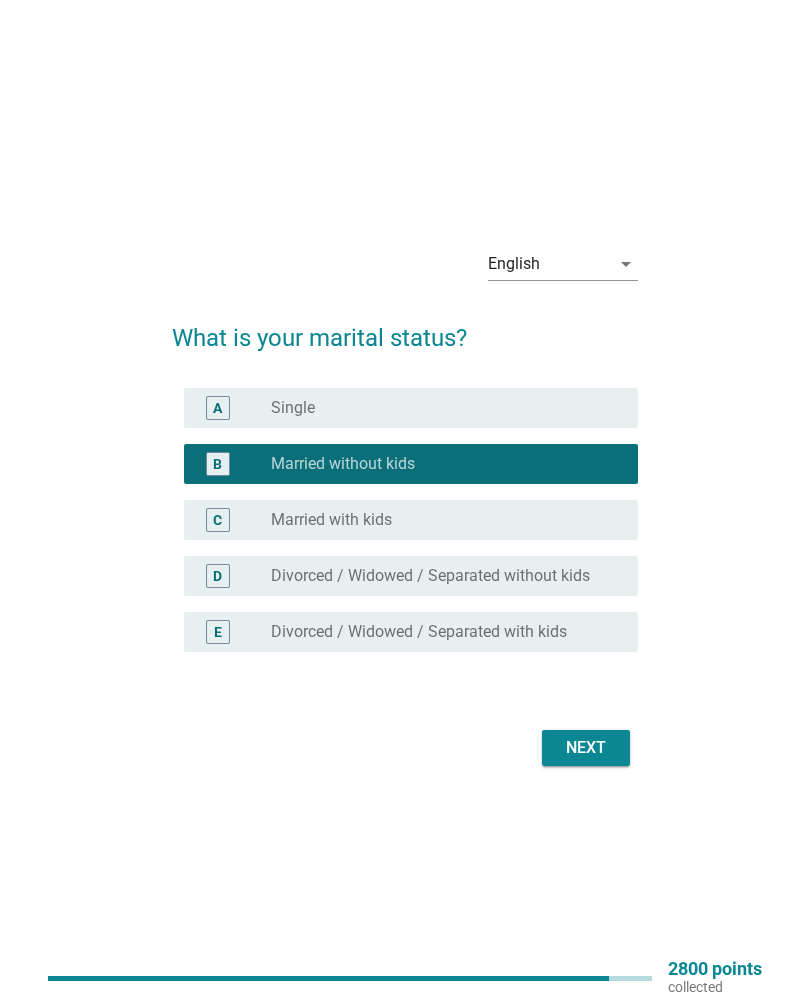 click on "Next" at bounding box center [586, 748] 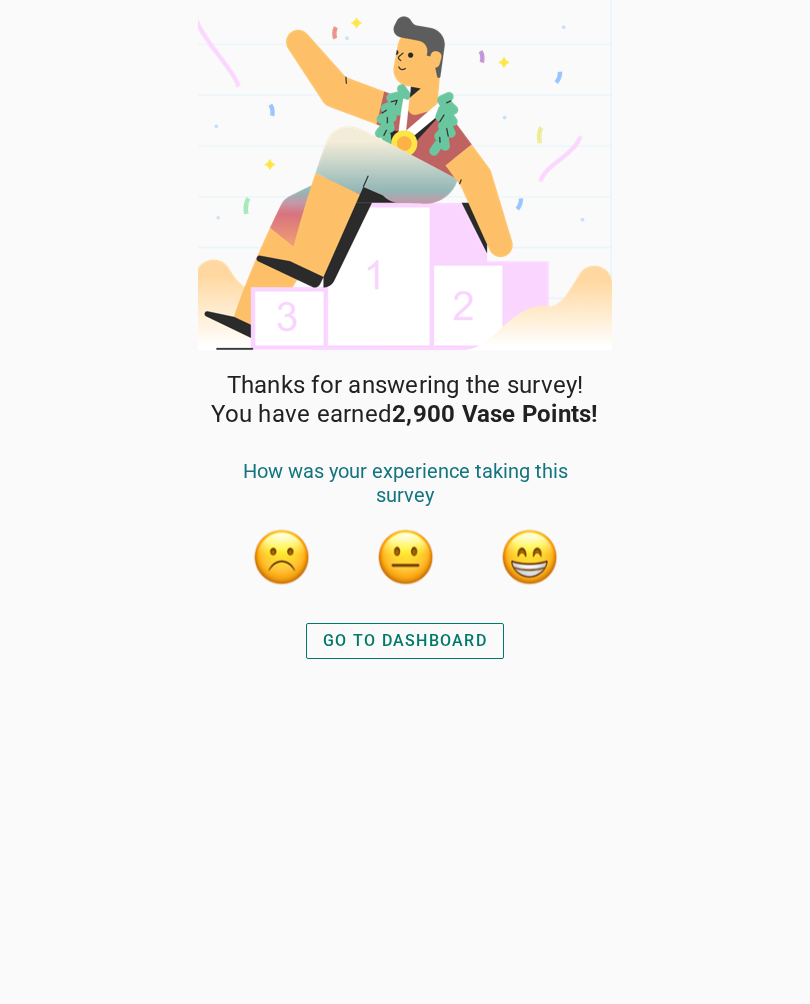 click on "GO TO DASHBOARD" at bounding box center [405, 641] 